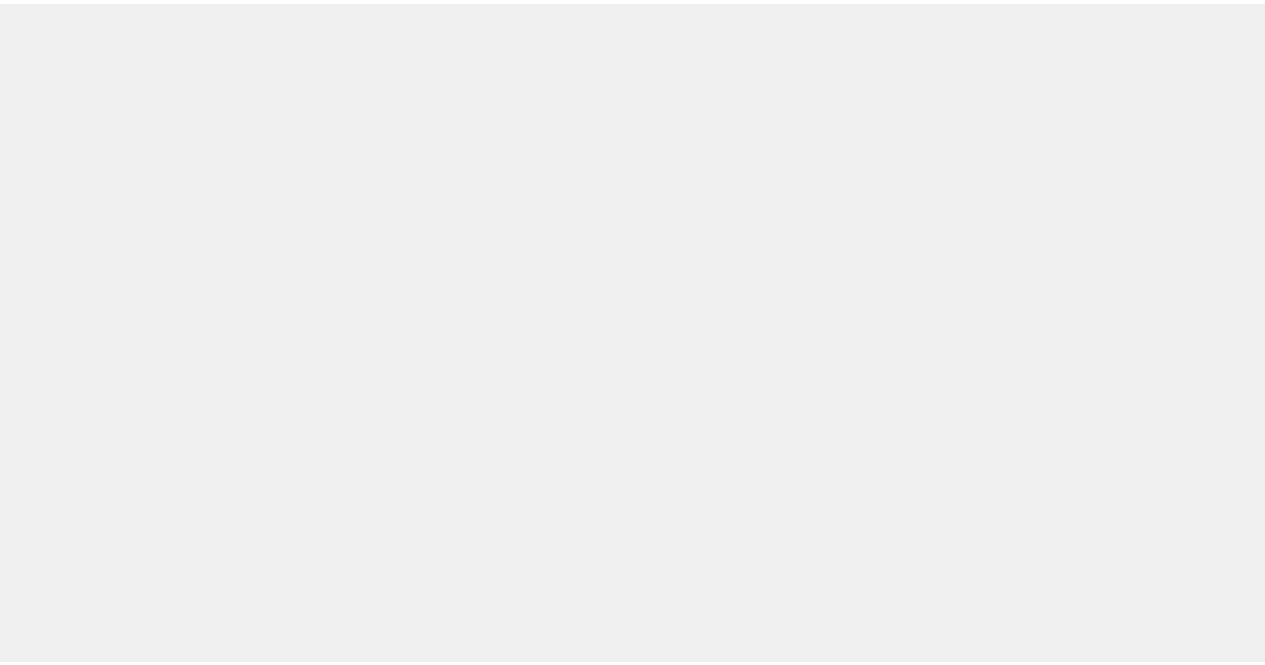 scroll, scrollTop: 0, scrollLeft: 0, axis: both 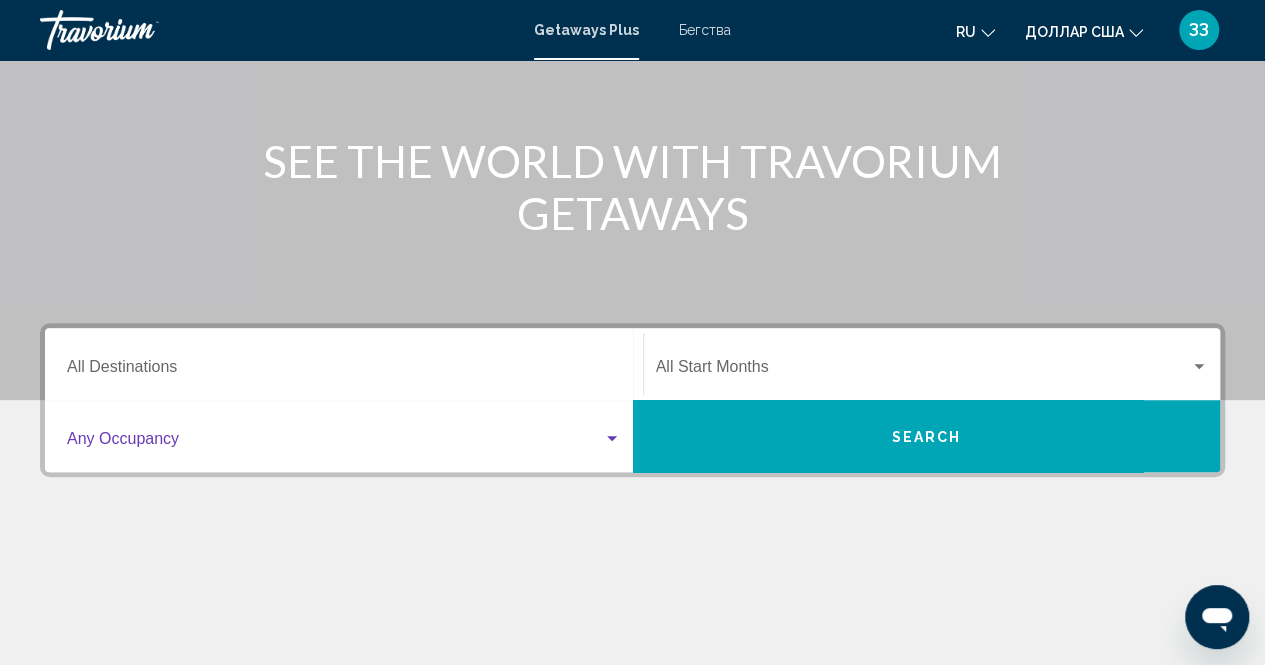 click at bounding box center [612, 439] 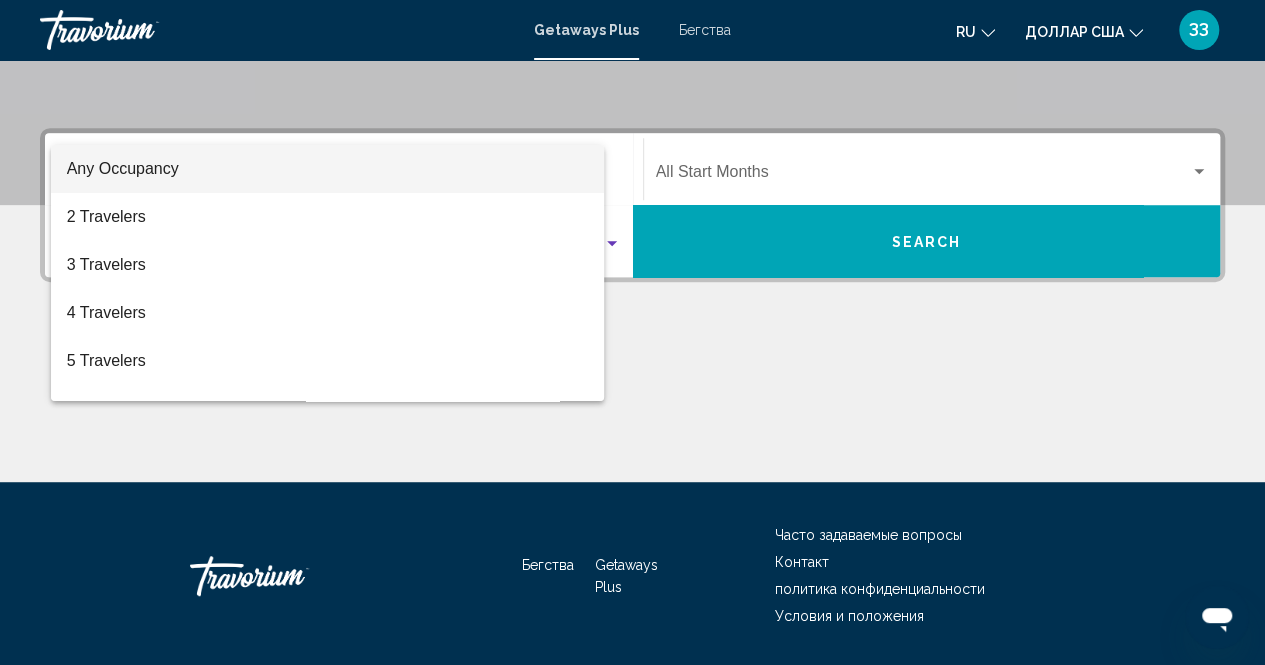 scroll, scrollTop: 456, scrollLeft: 0, axis: vertical 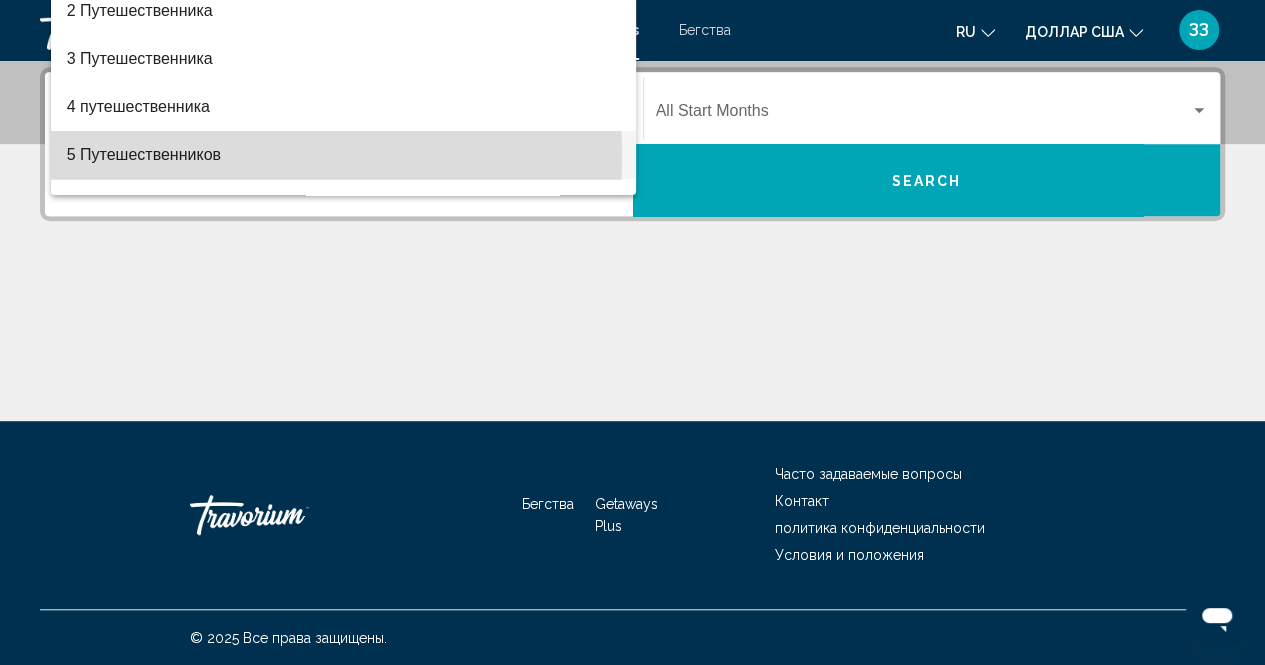 click on "5 Путешественников" at bounding box center [144, 154] 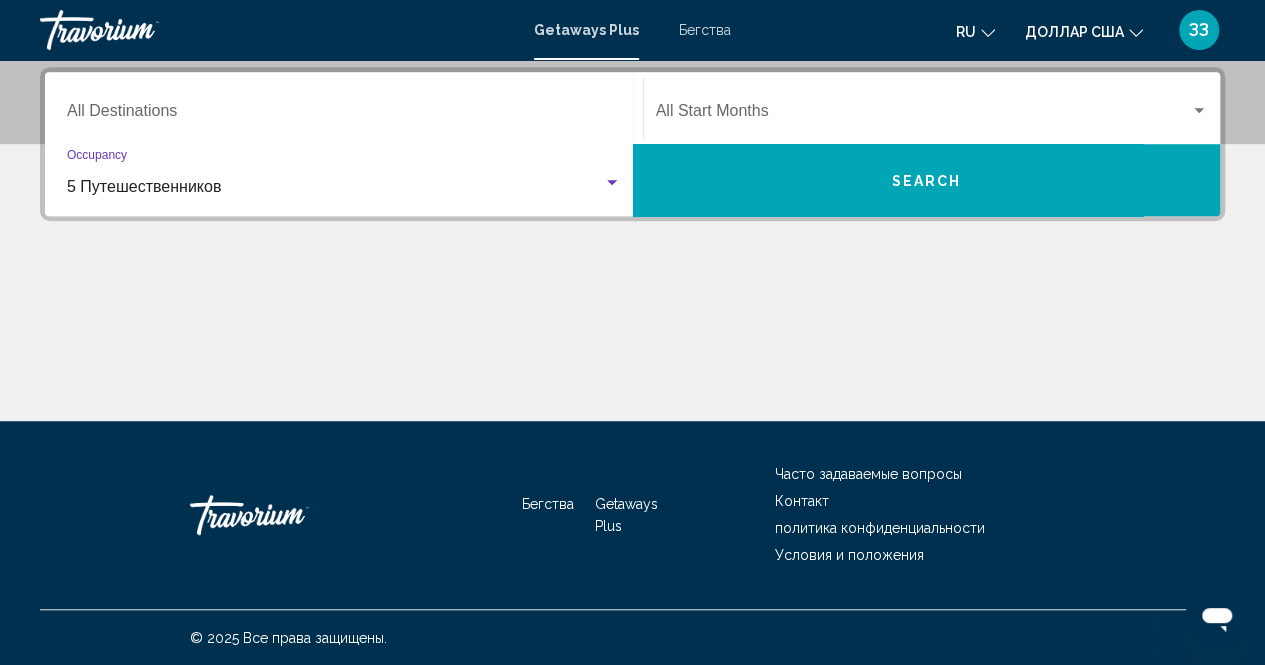 click at bounding box center (1199, 111) 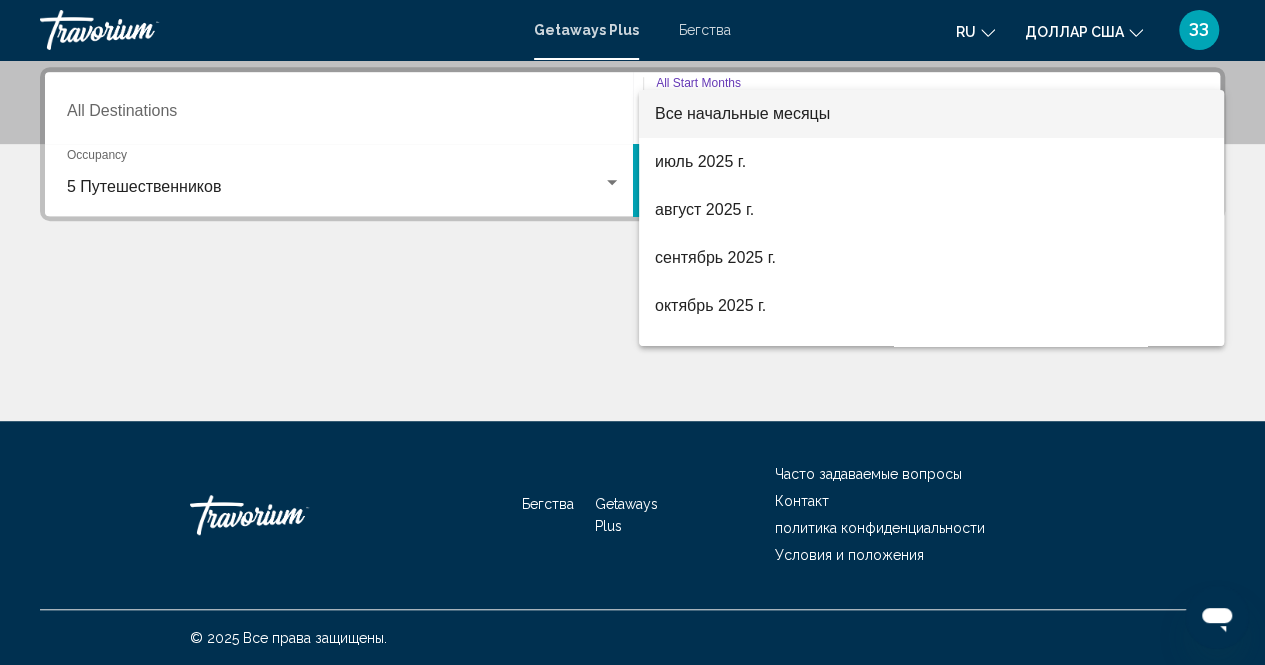 click at bounding box center (632, 332) 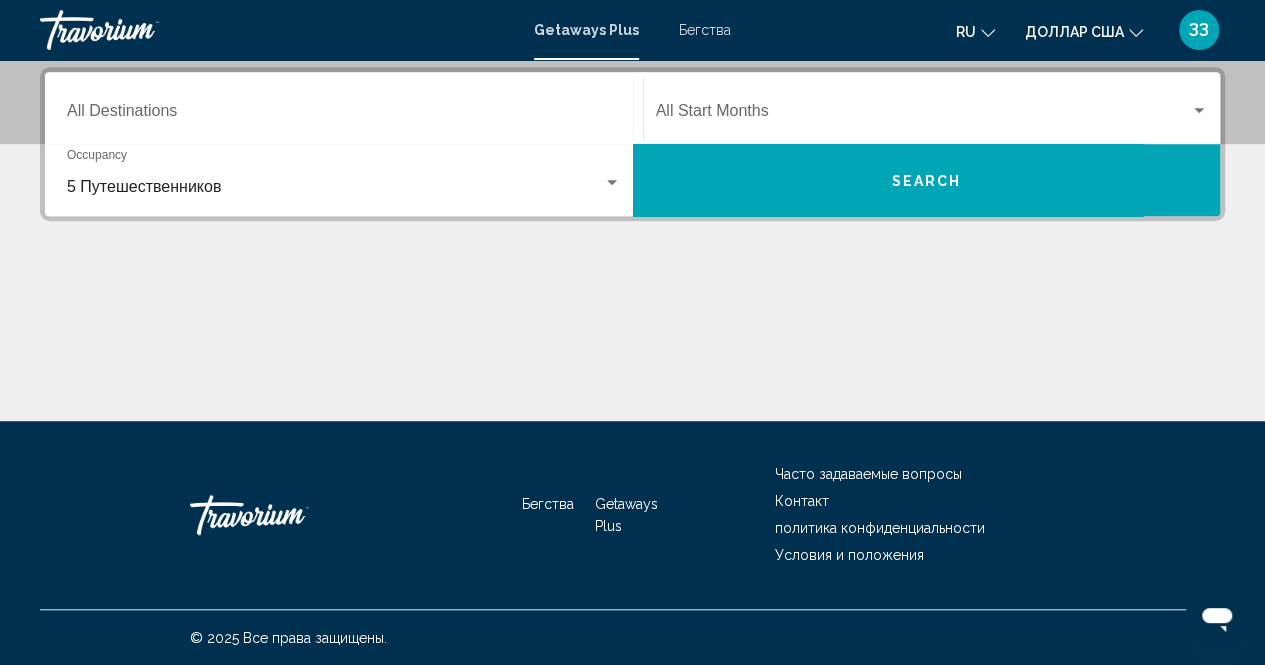 click on "Бегства" at bounding box center [705, 30] 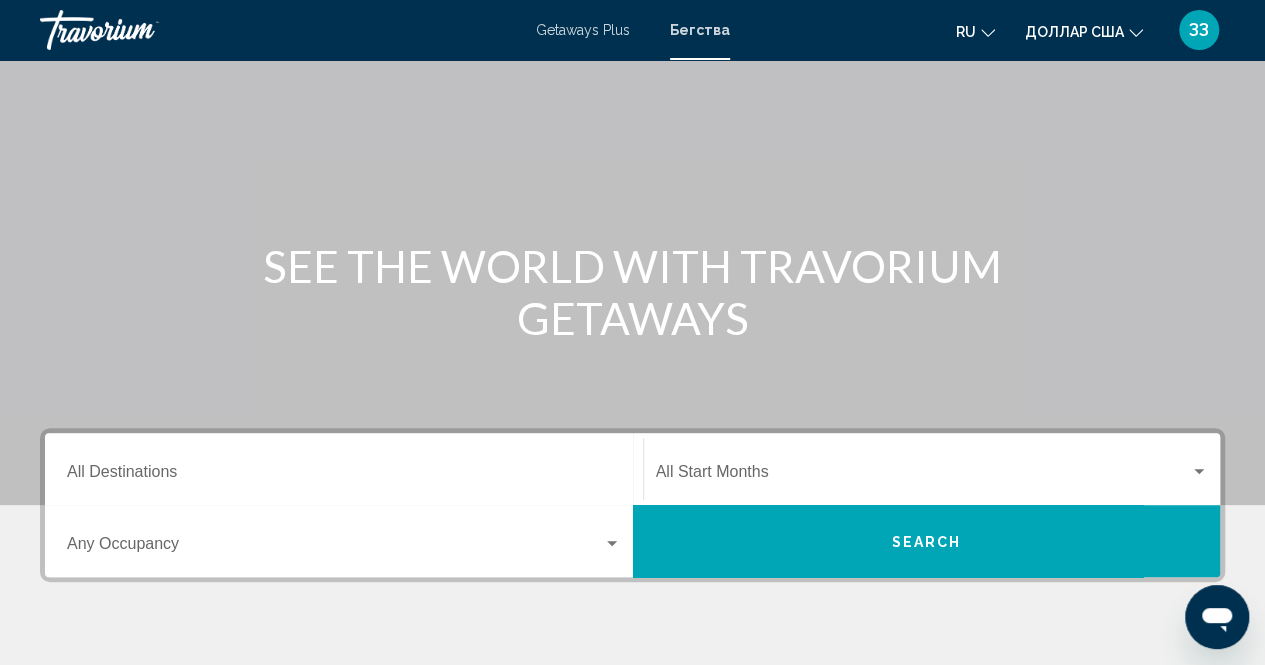 scroll, scrollTop: 300, scrollLeft: 0, axis: vertical 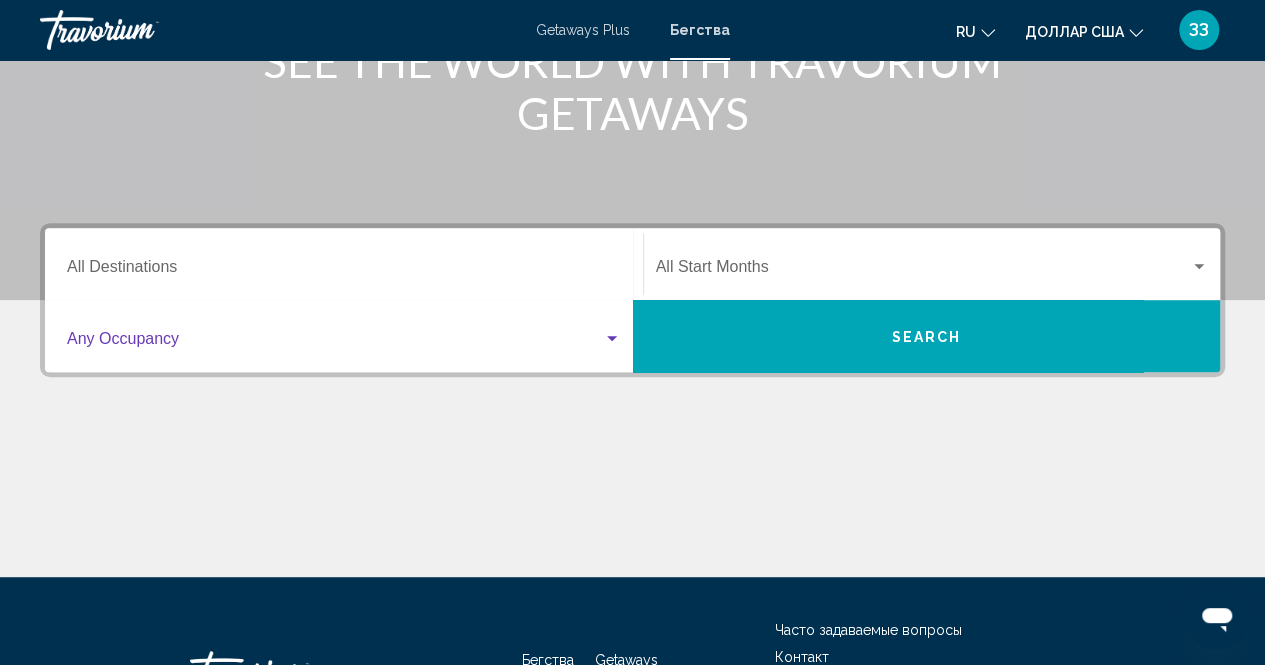 click at bounding box center (612, 338) 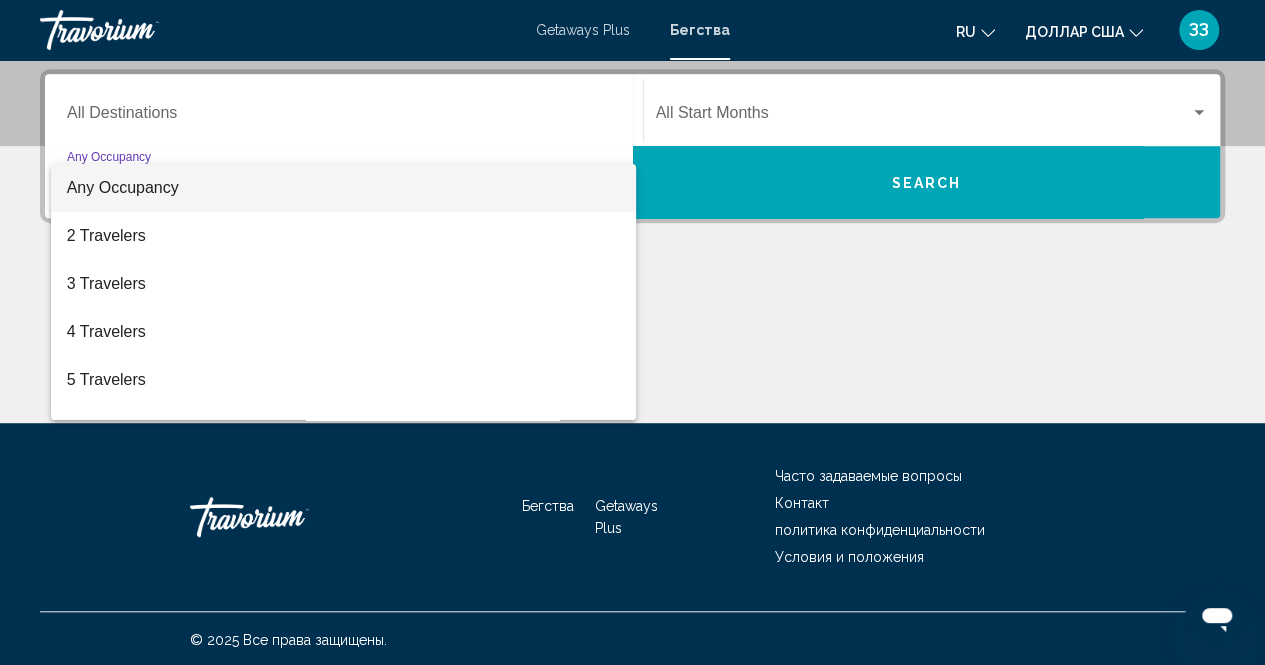 scroll, scrollTop: 456, scrollLeft: 0, axis: vertical 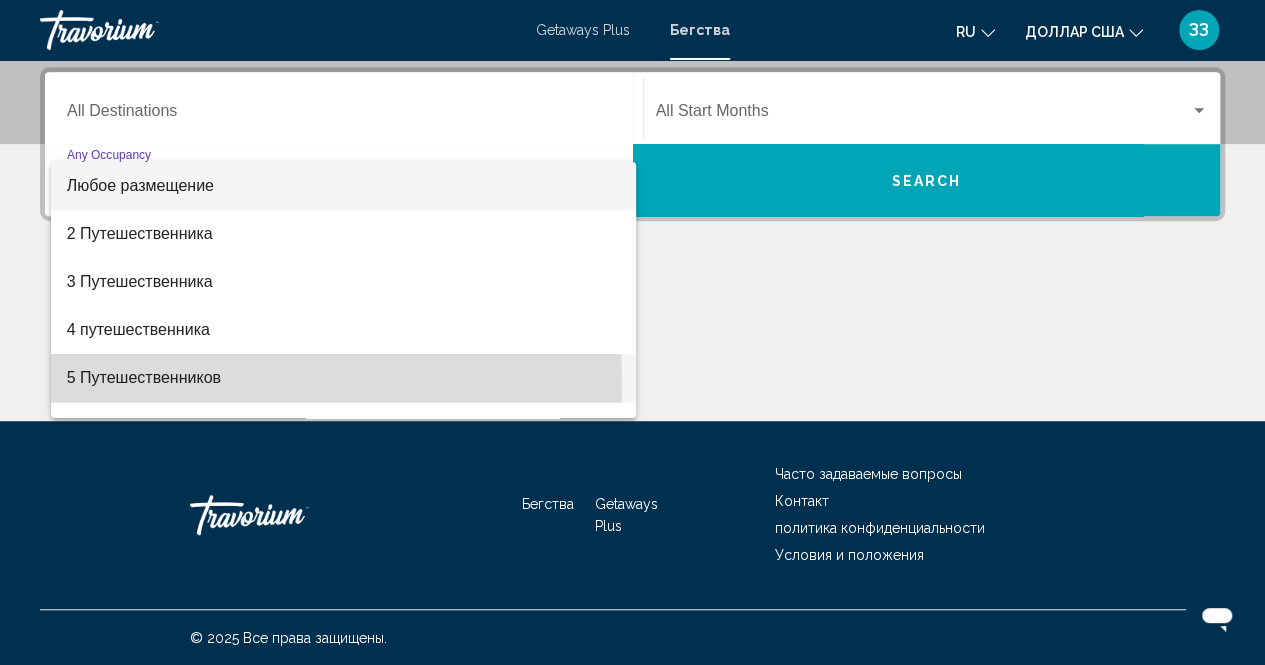 click on "5 Путешественников" at bounding box center (144, 377) 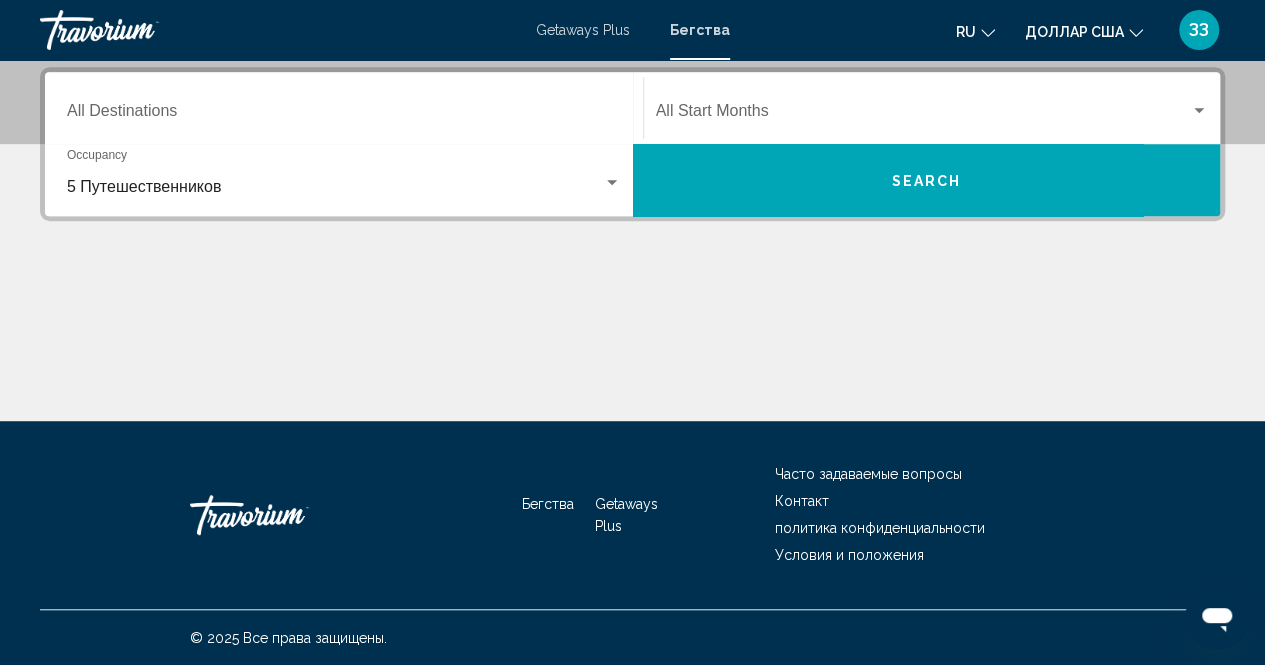 click on "Destination All Destinations" at bounding box center (344, 108) 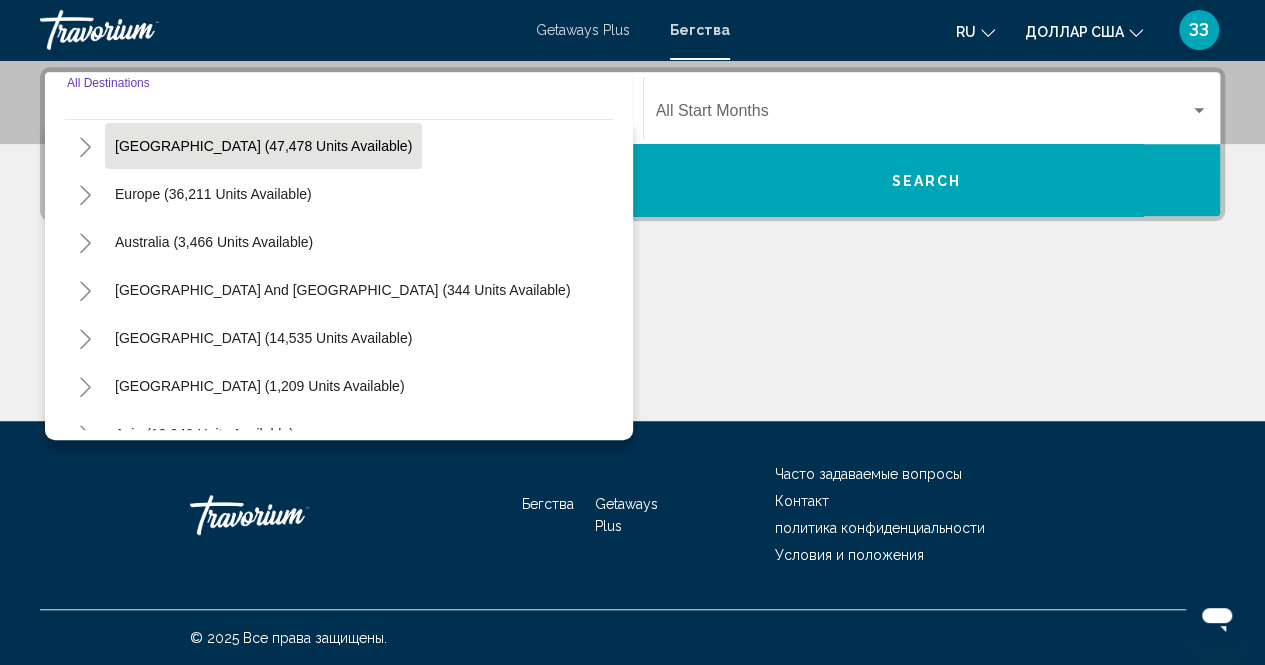 scroll, scrollTop: 300, scrollLeft: 0, axis: vertical 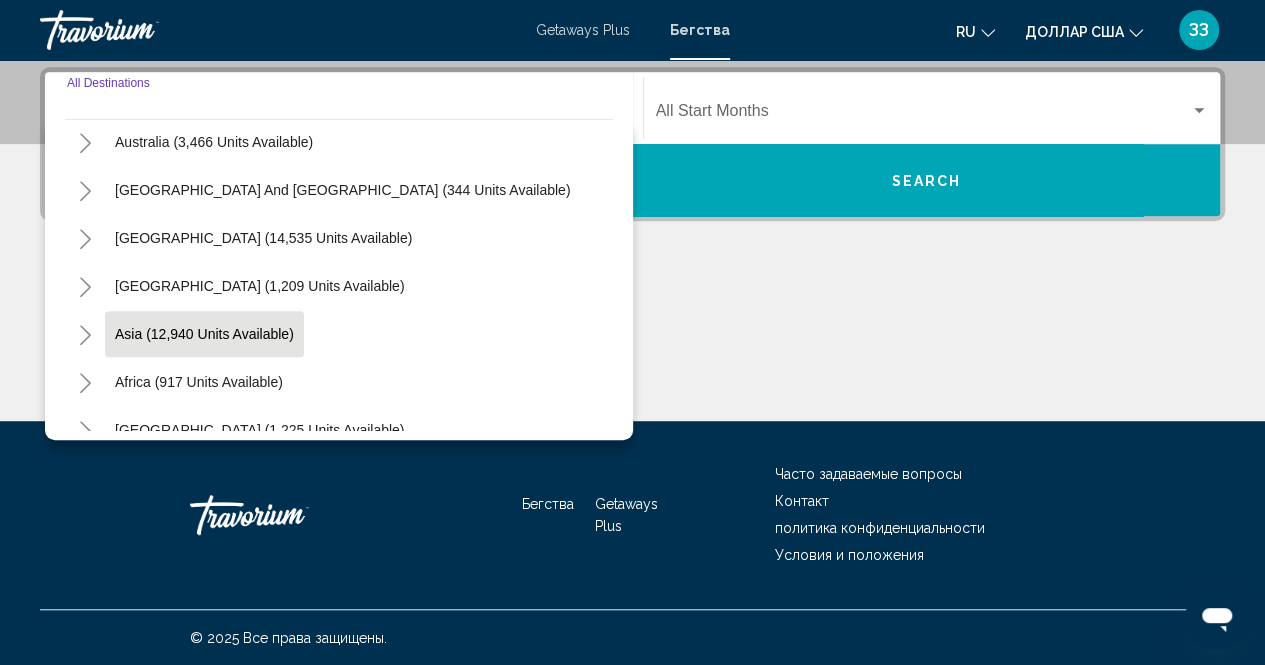 click on "Asia (12,940 units available)" at bounding box center [199, 382] 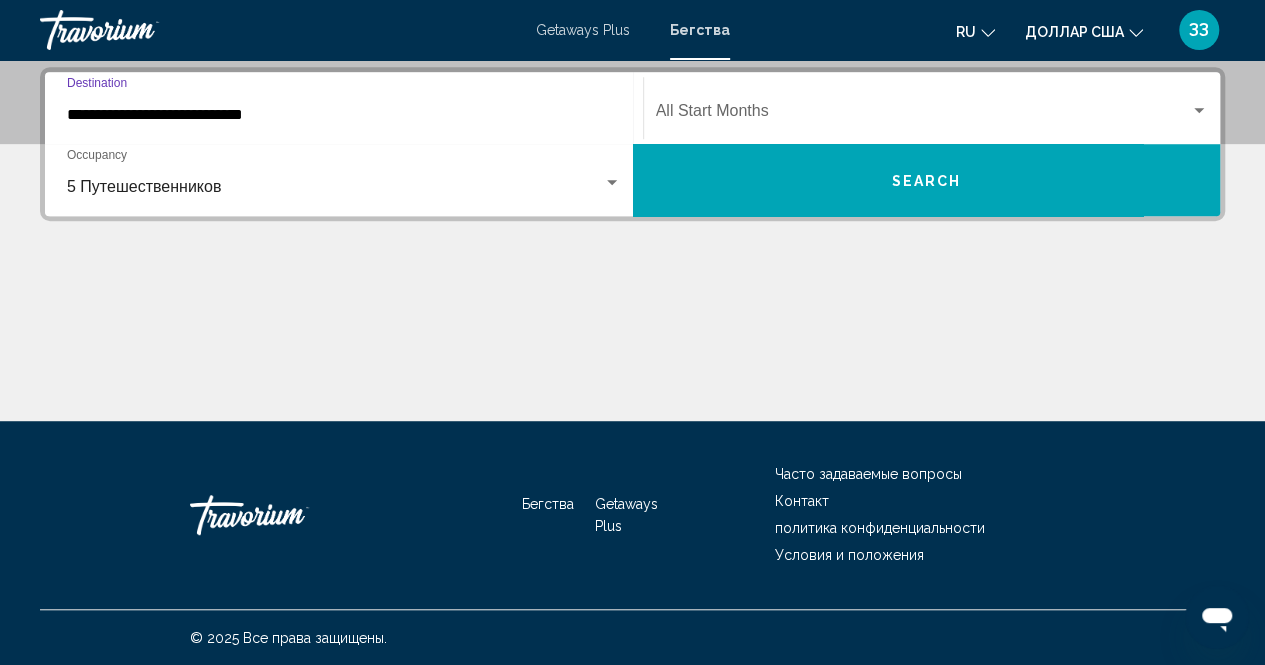 click on "**********" at bounding box center [344, 115] 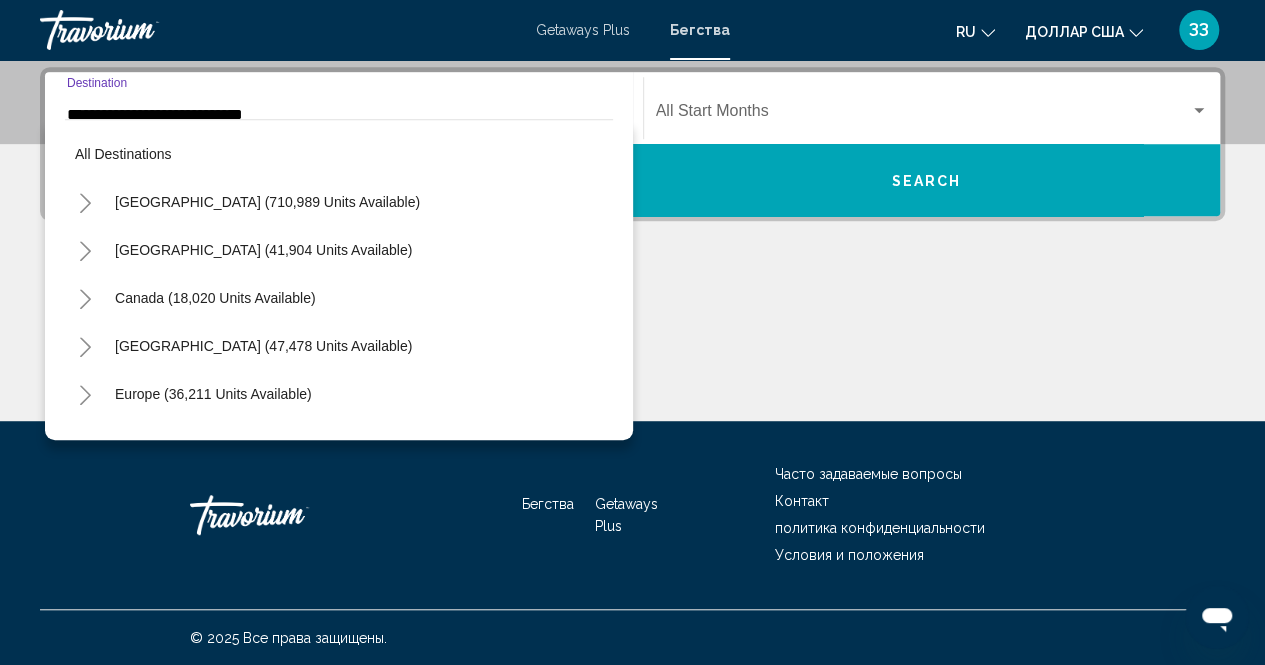 scroll, scrollTop: 397, scrollLeft: 0, axis: vertical 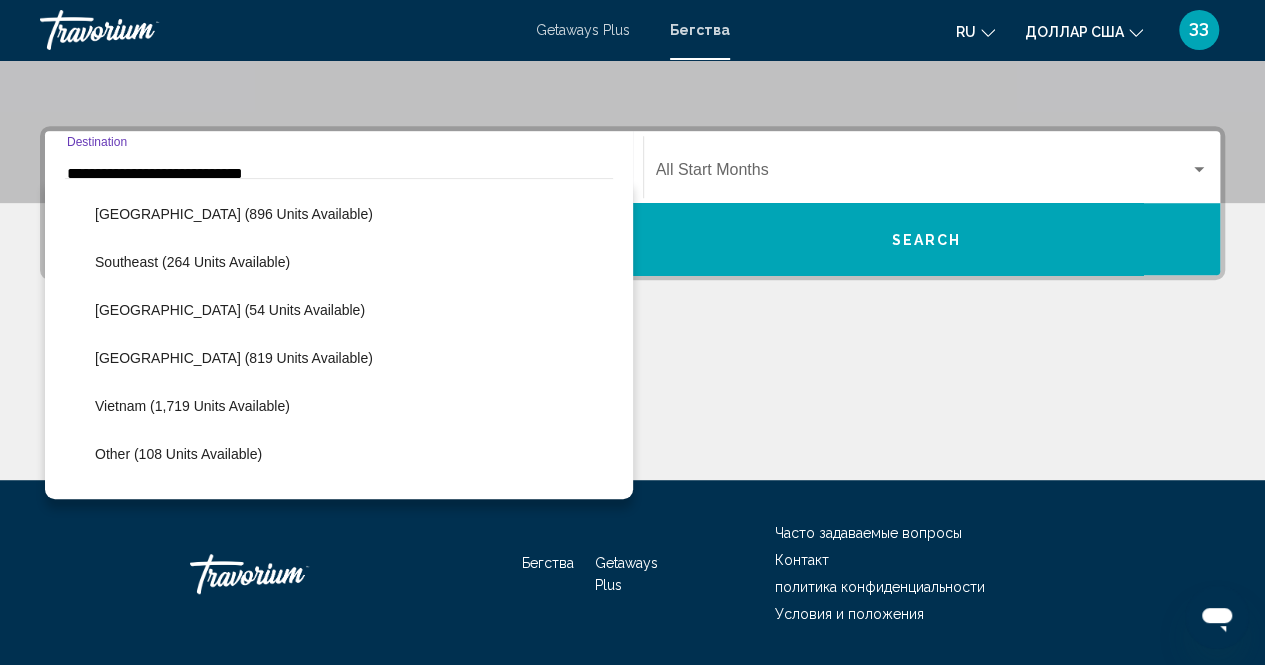 click on "Vietnam (1,719 units available)" 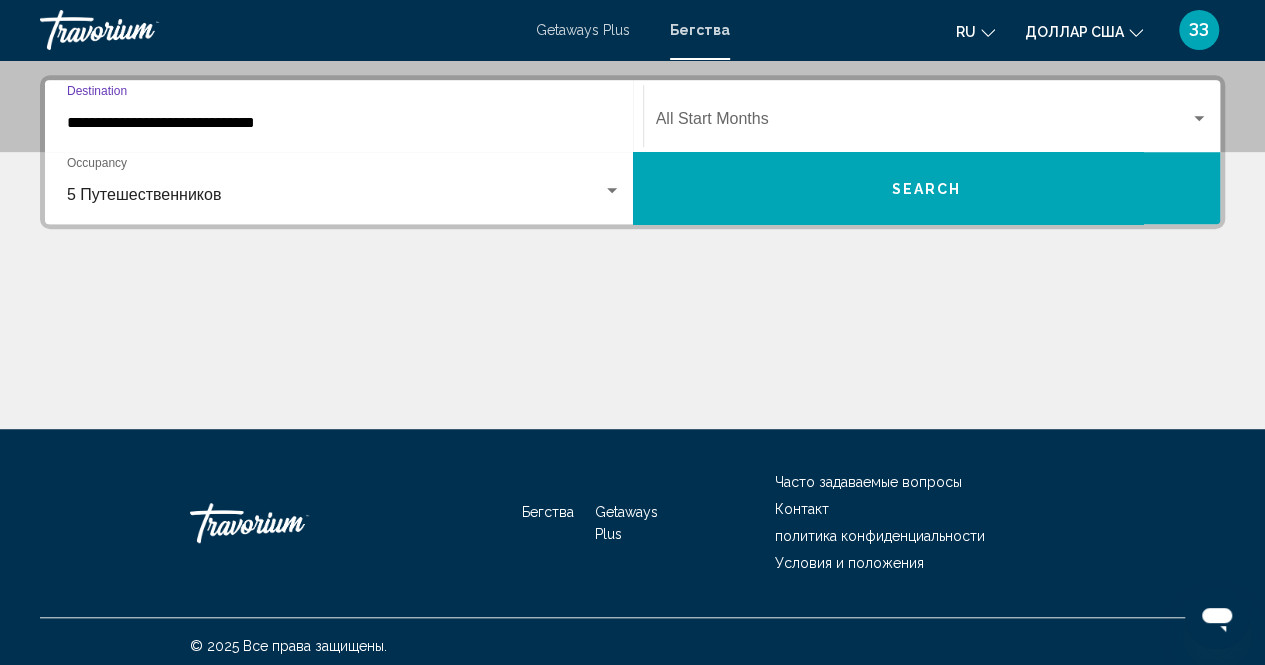 scroll, scrollTop: 456, scrollLeft: 0, axis: vertical 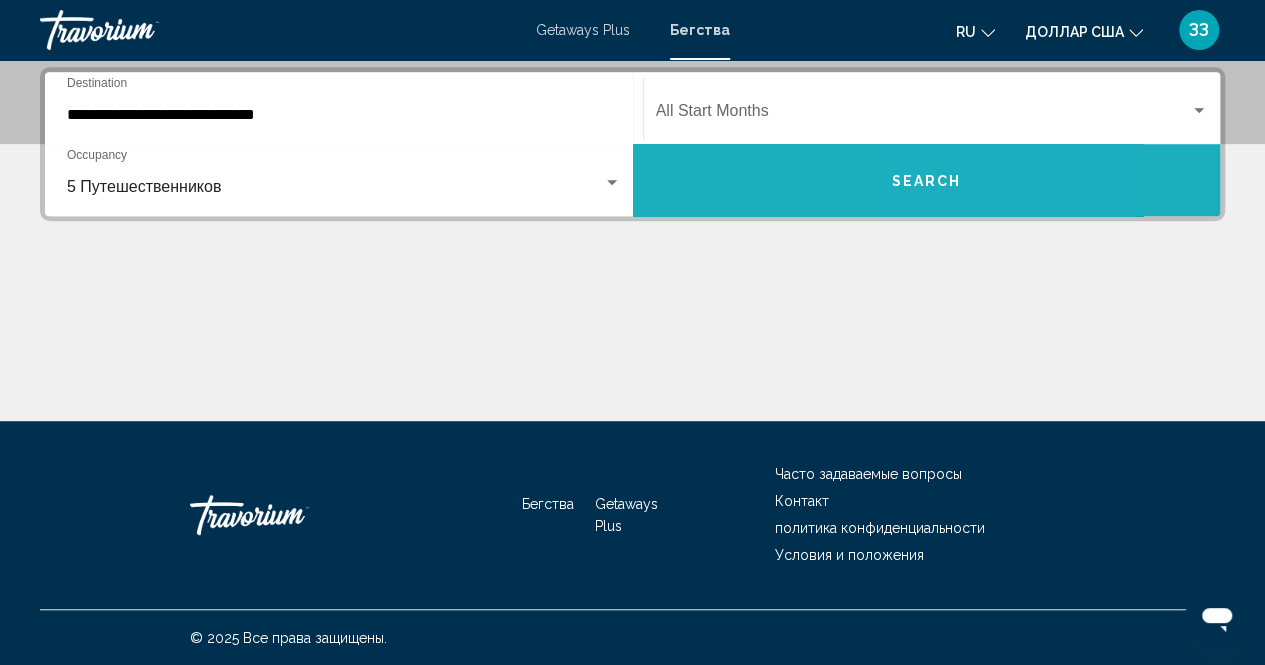 click on "Search" at bounding box center [927, 180] 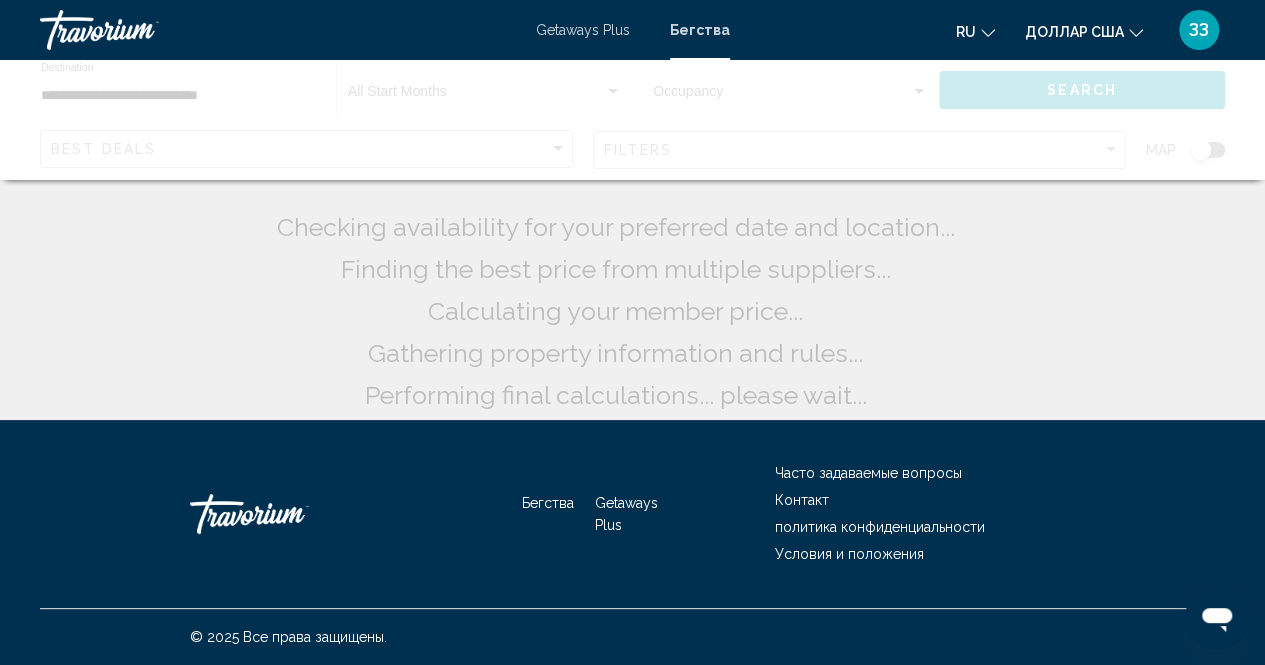 scroll, scrollTop: 0, scrollLeft: 0, axis: both 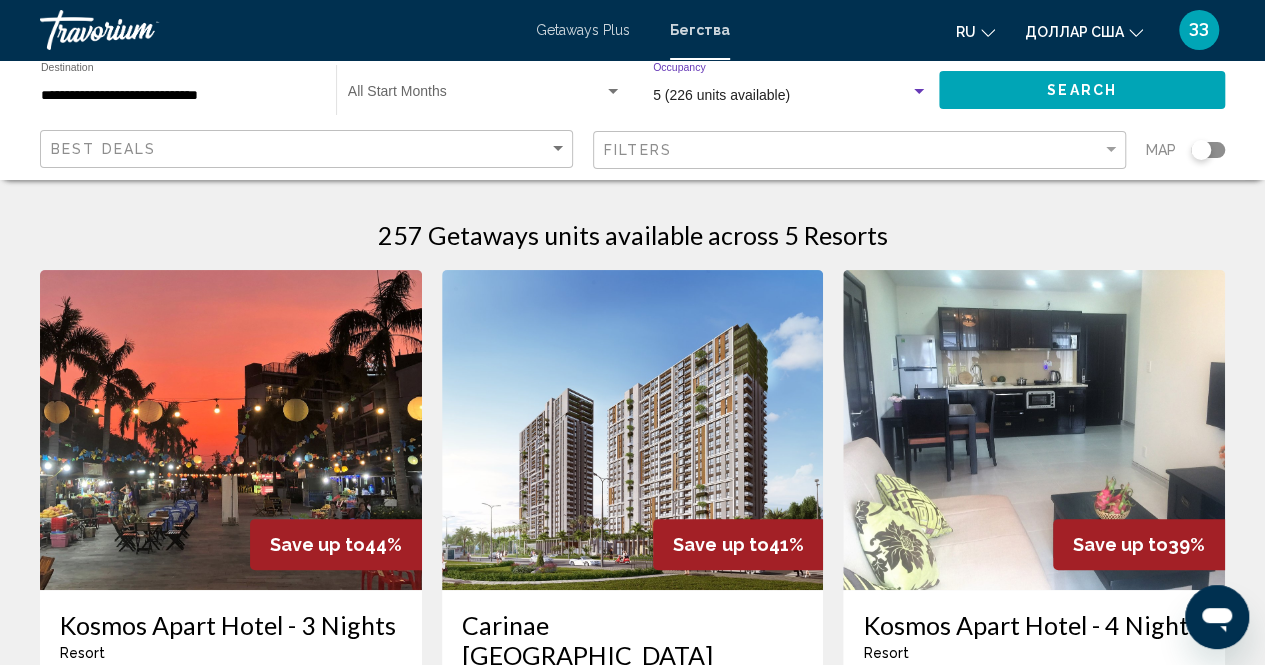 click at bounding box center [919, 92] 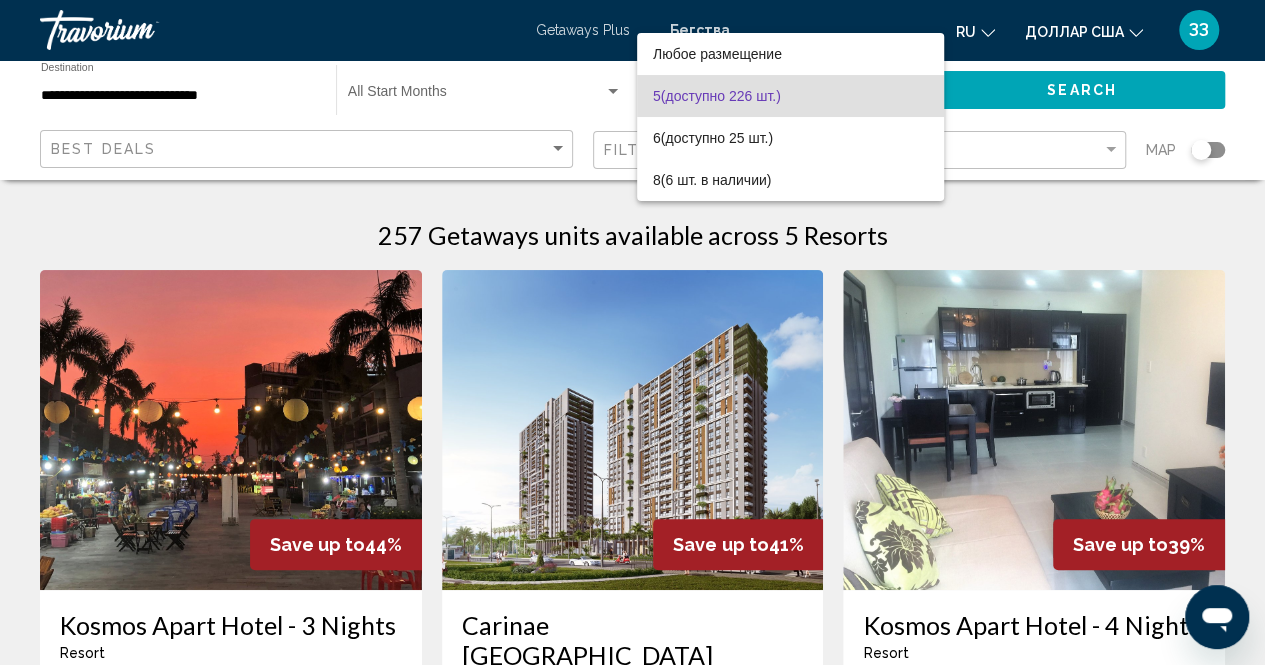 click at bounding box center (632, 332) 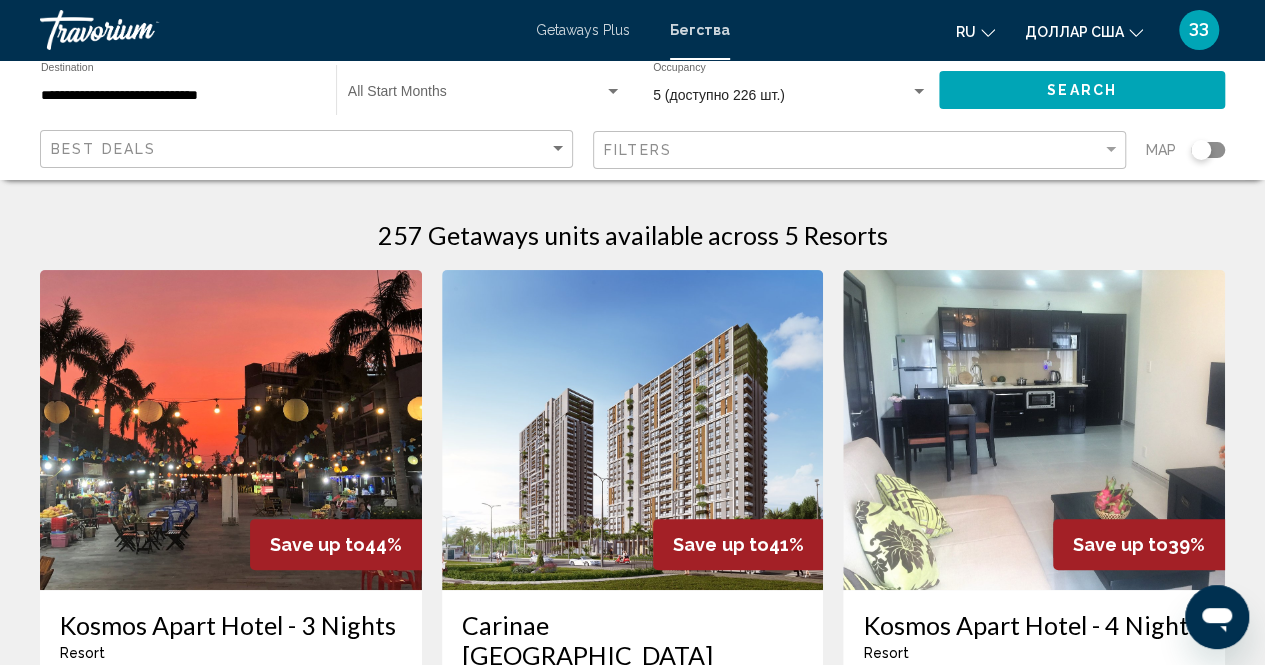 click on "Search" 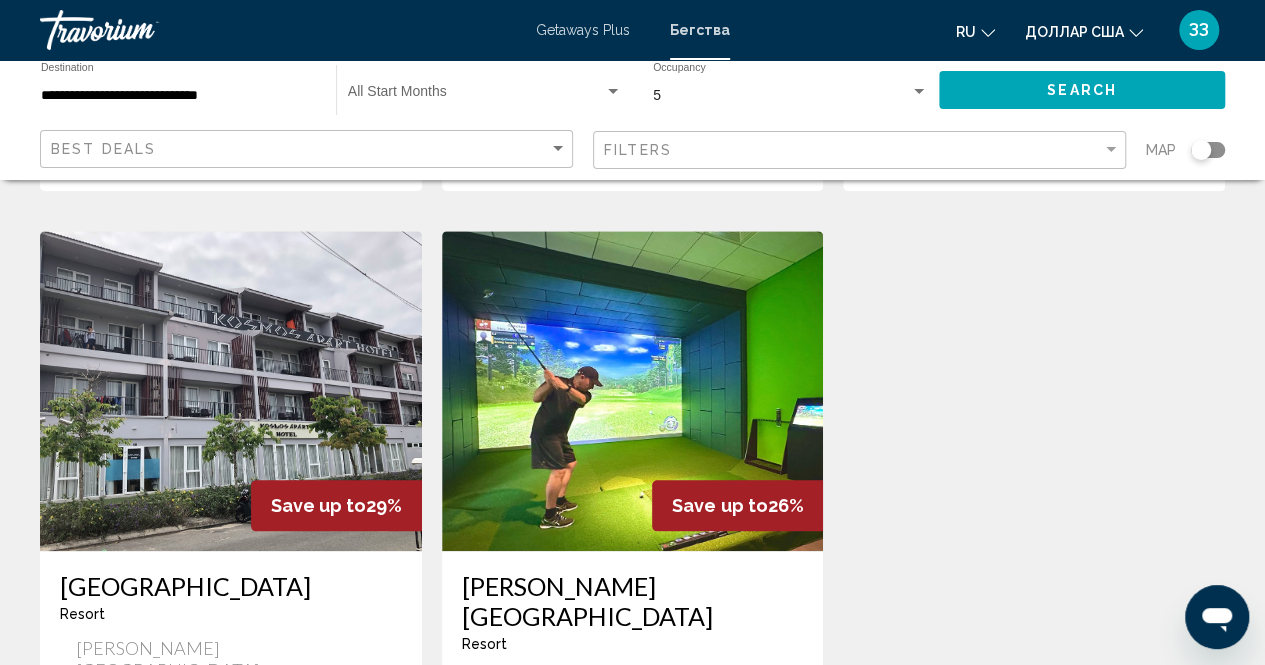 scroll, scrollTop: 800, scrollLeft: 0, axis: vertical 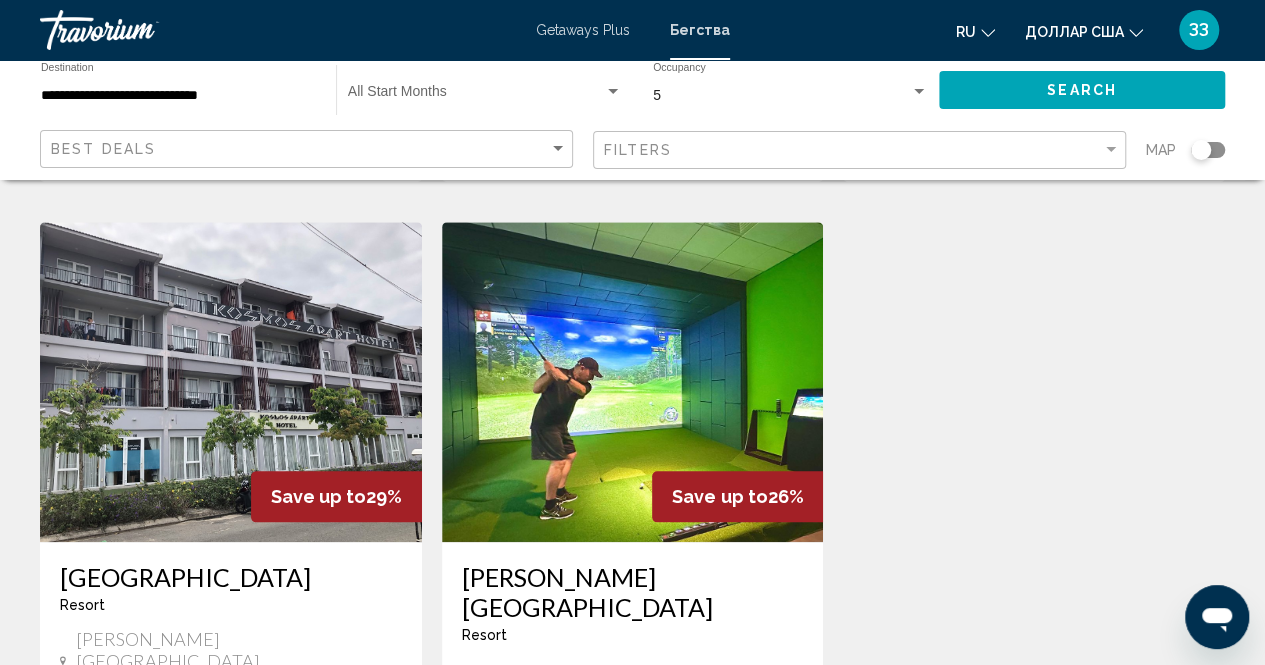 click at bounding box center [633, 382] 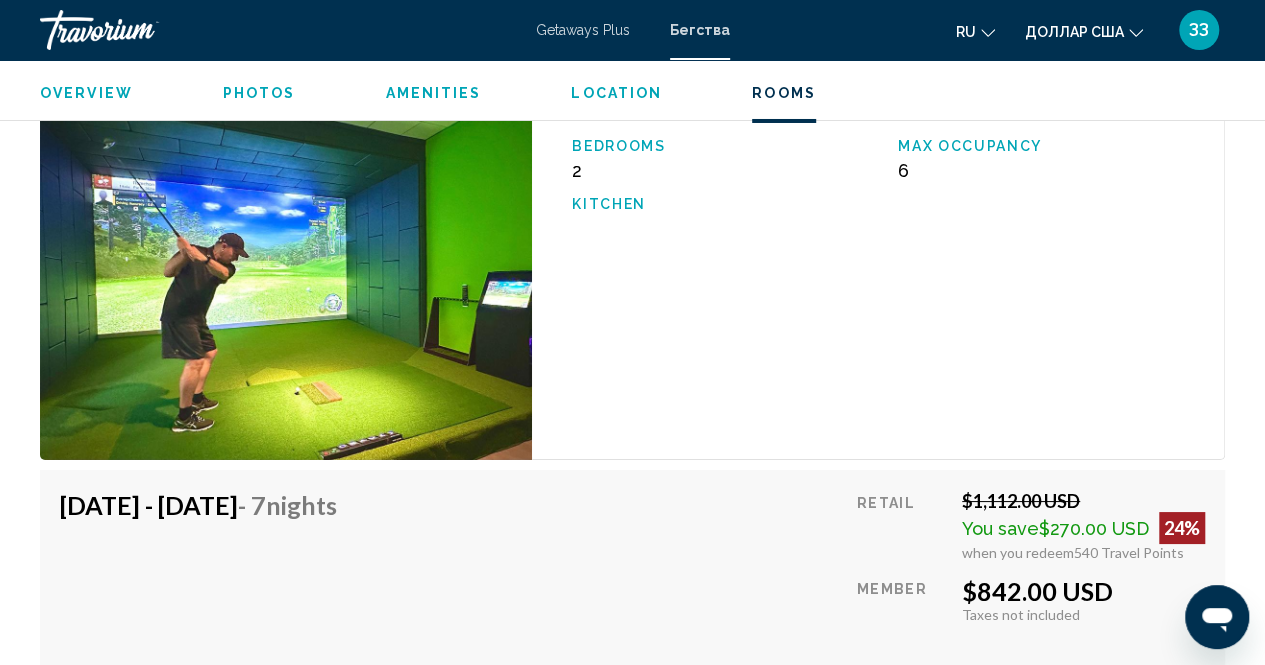 scroll, scrollTop: 3802, scrollLeft: 0, axis: vertical 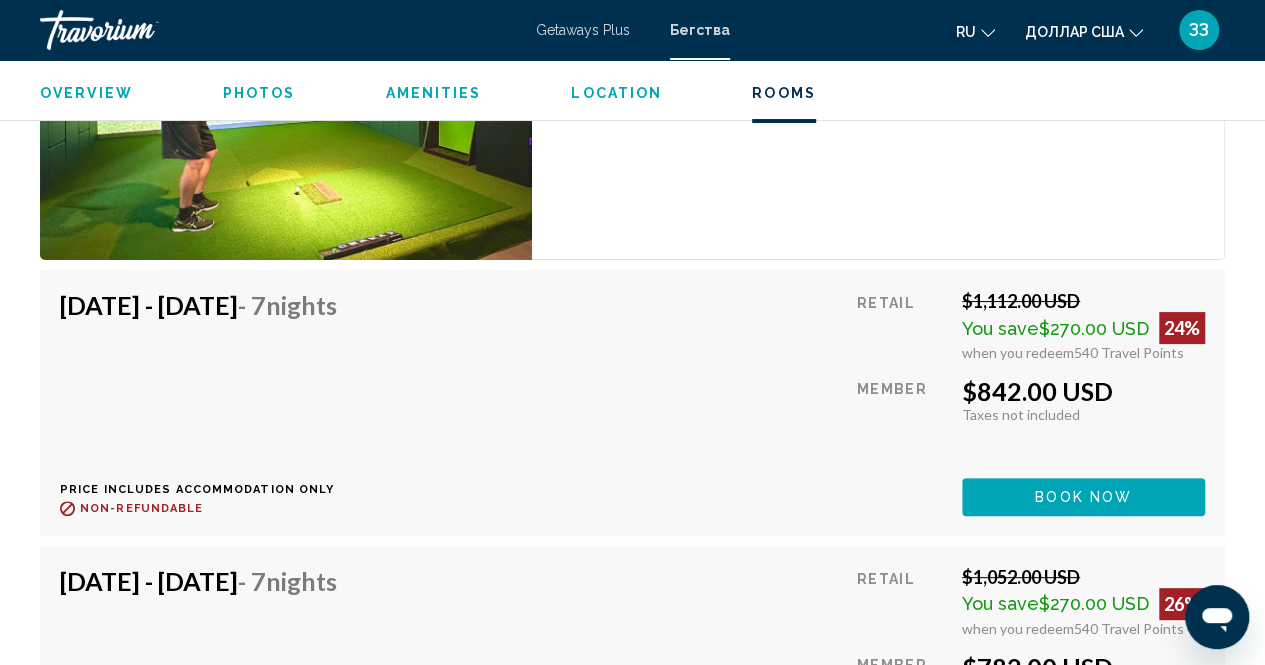 click on "ЗЗ" at bounding box center [1199, 29] 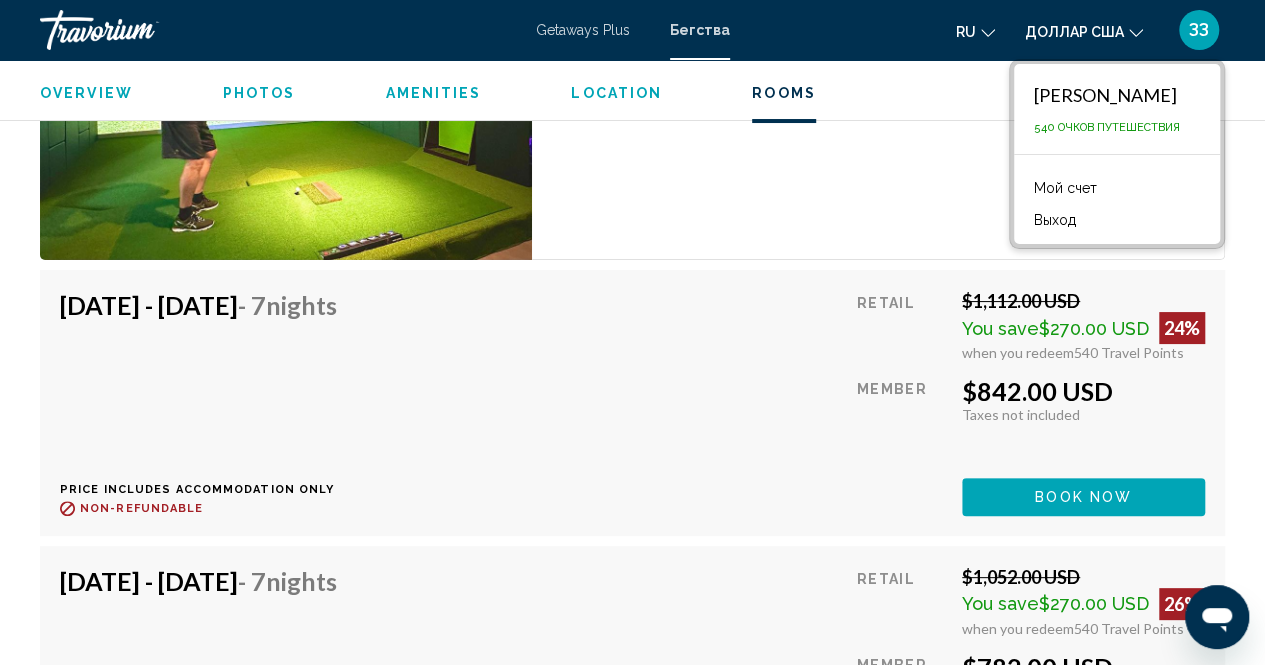 click on "Выход" at bounding box center [1055, 220] 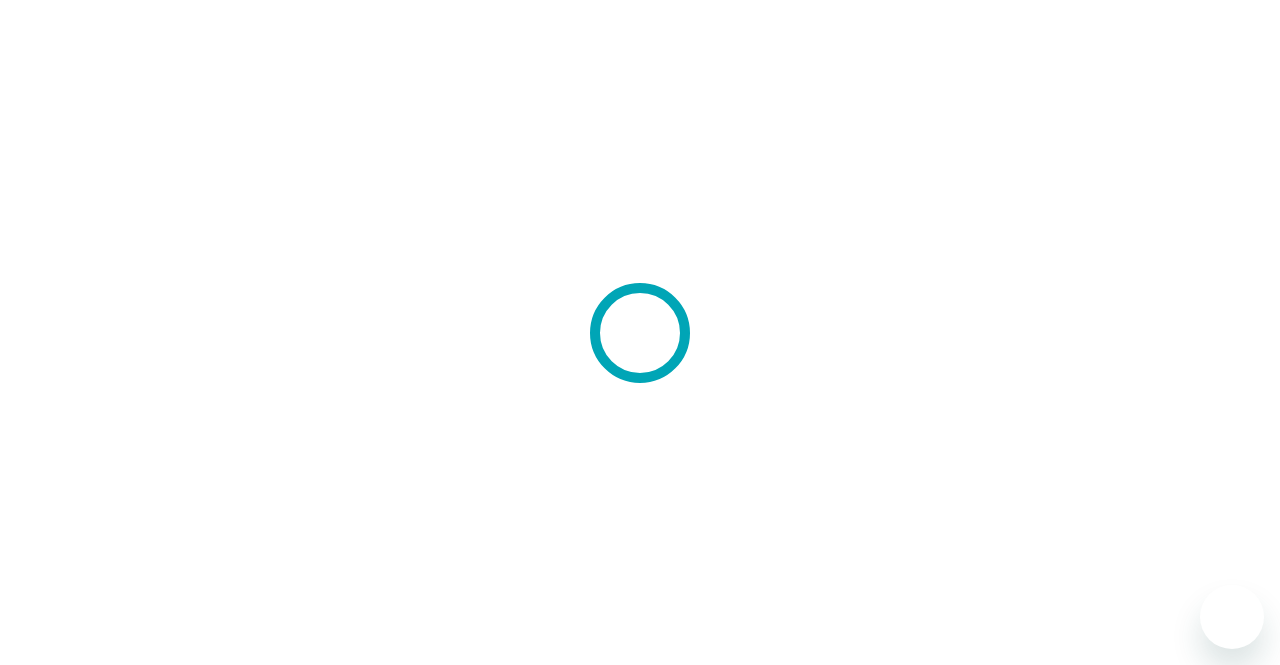 scroll, scrollTop: 0, scrollLeft: 0, axis: both 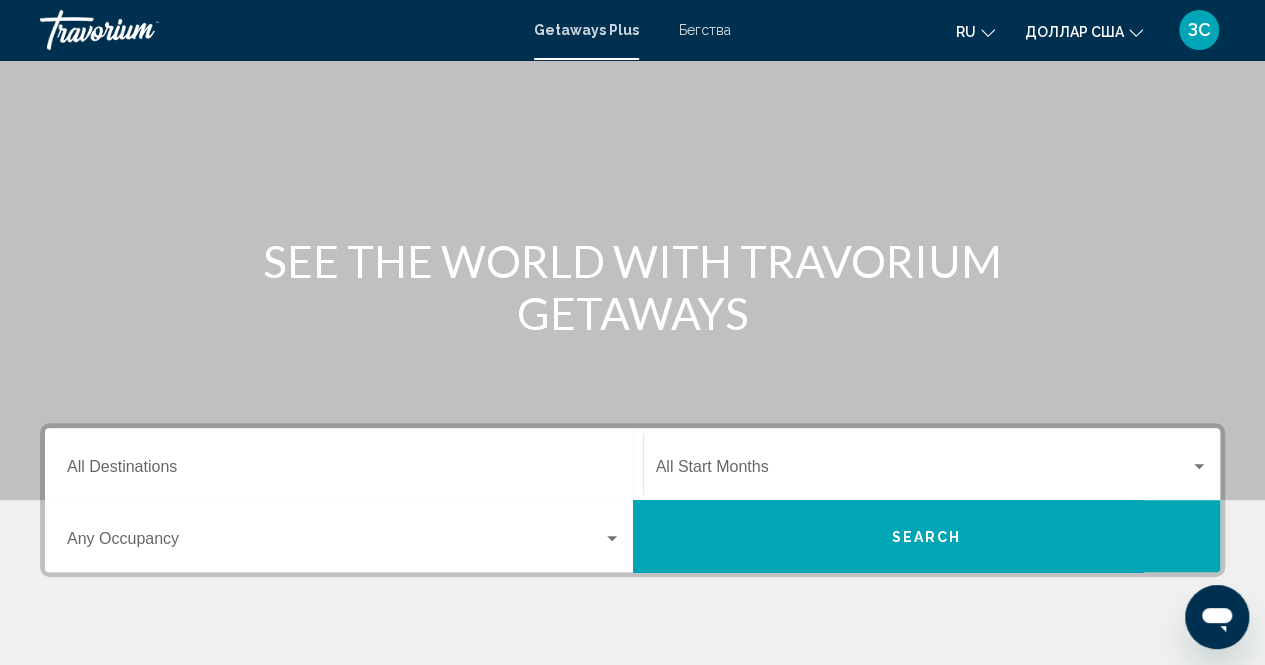 click on "Бегства" at bounding box center (705, 30) 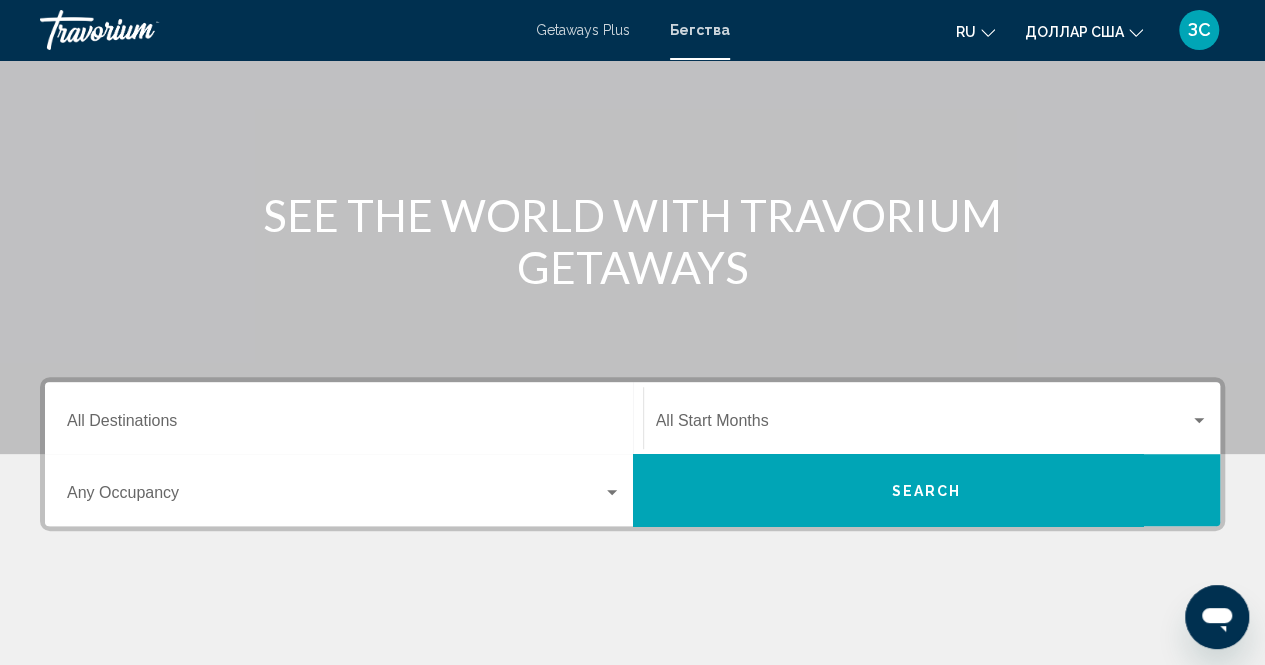 scroll, scrollTop: 200, scrollLeft: 0, axis: vertical 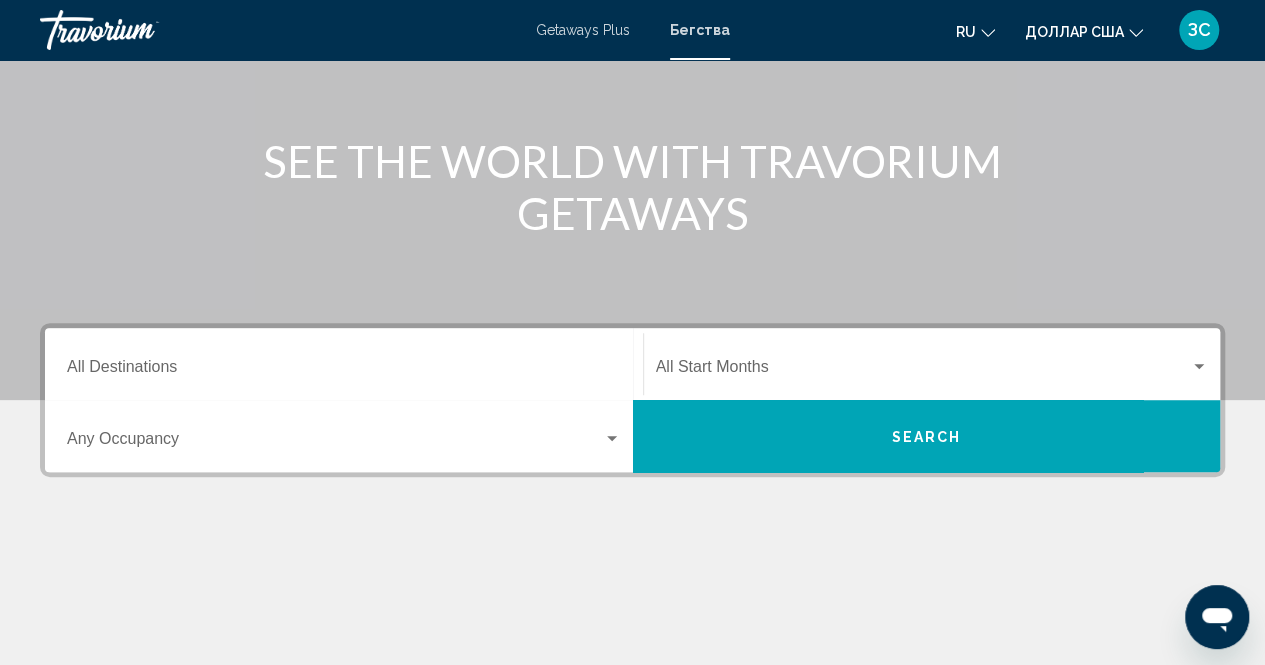click at bounding box center (612, 438) 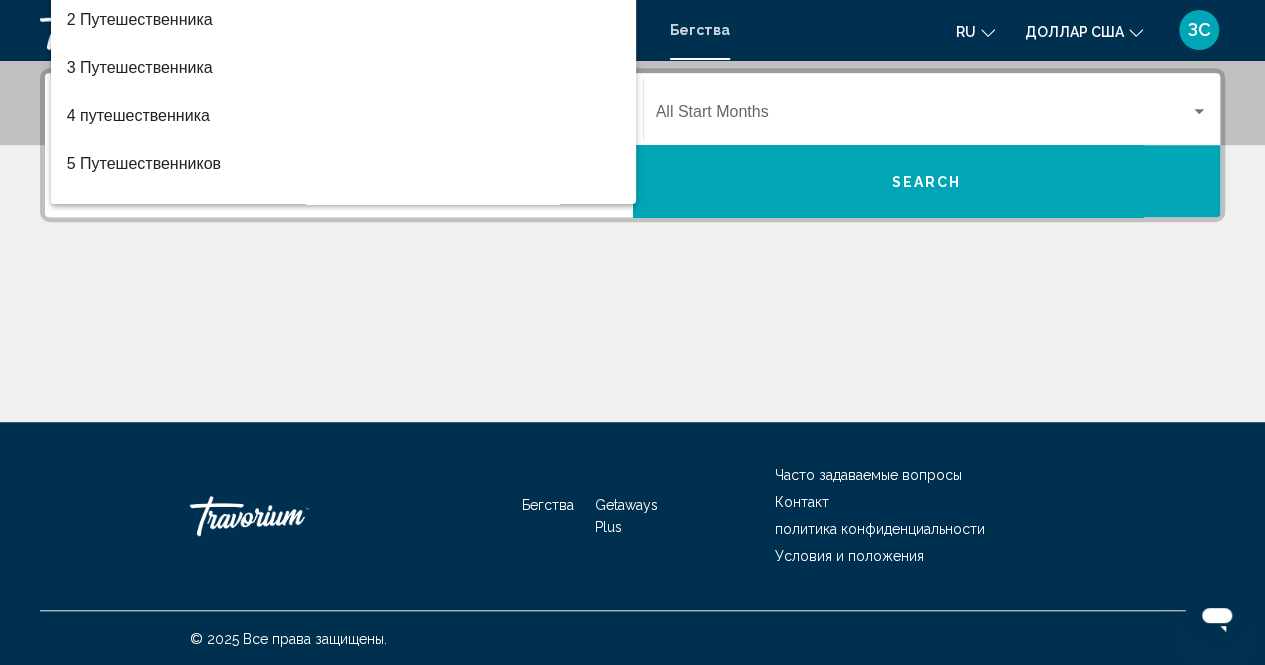 scroll, scrollTop: 456, scrollLeft: 0, axis: vertical 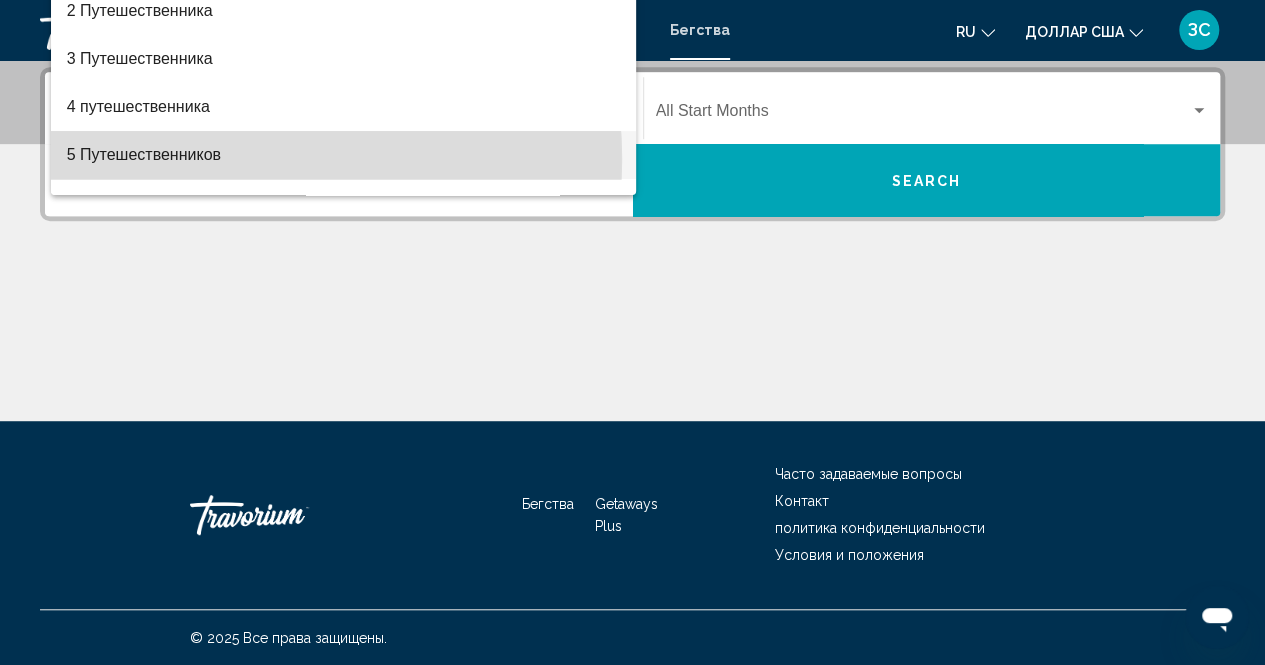 click on "5 Путешественников" at bounding box center [144, 154] 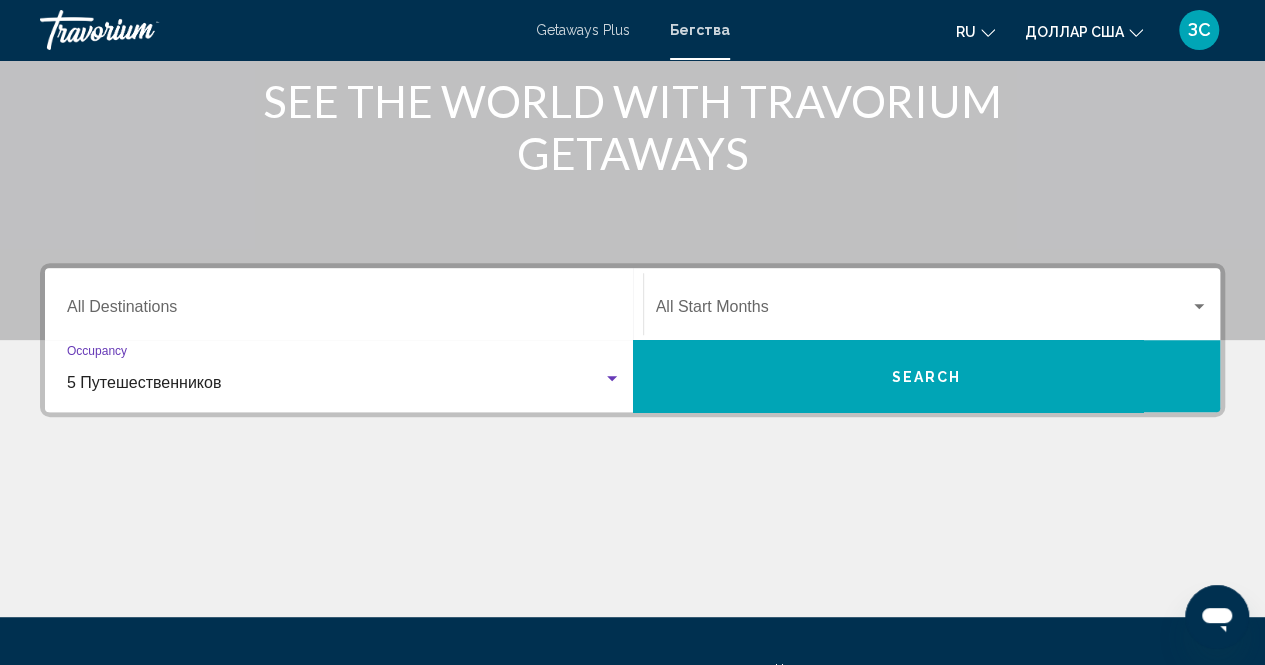 scroll, scrollTop: 256, scrollLeft: 0, axis: vertical 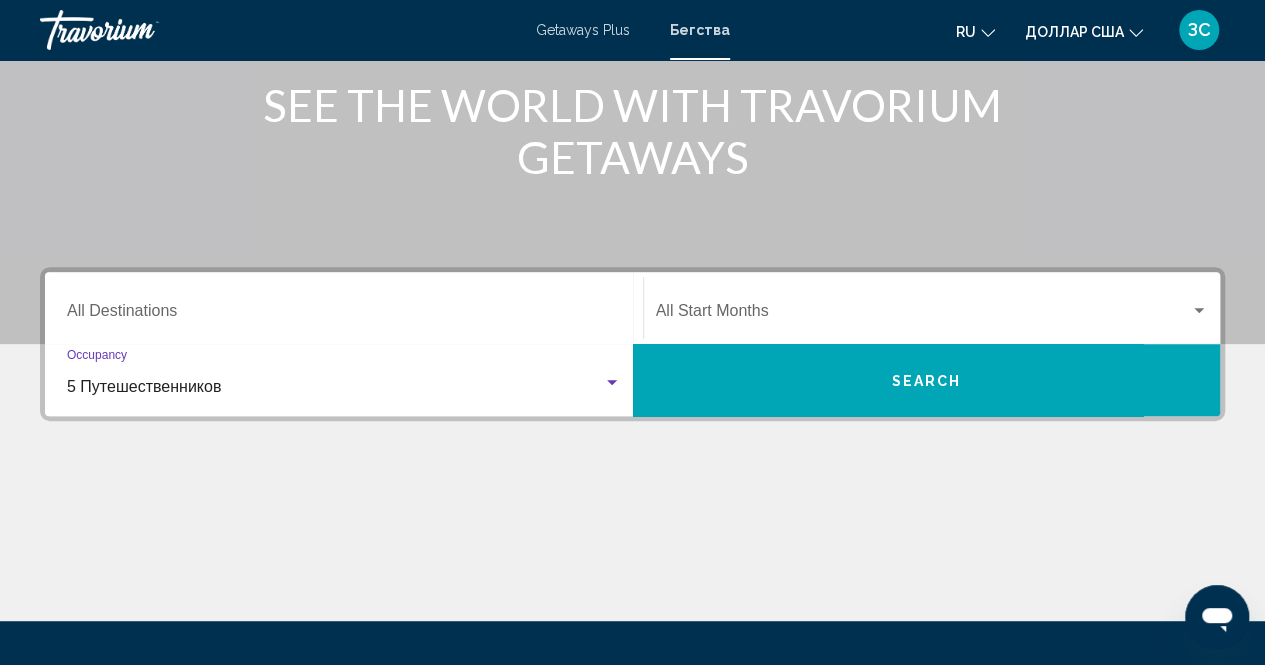 click on "Search" at bounding box center (926, 381) 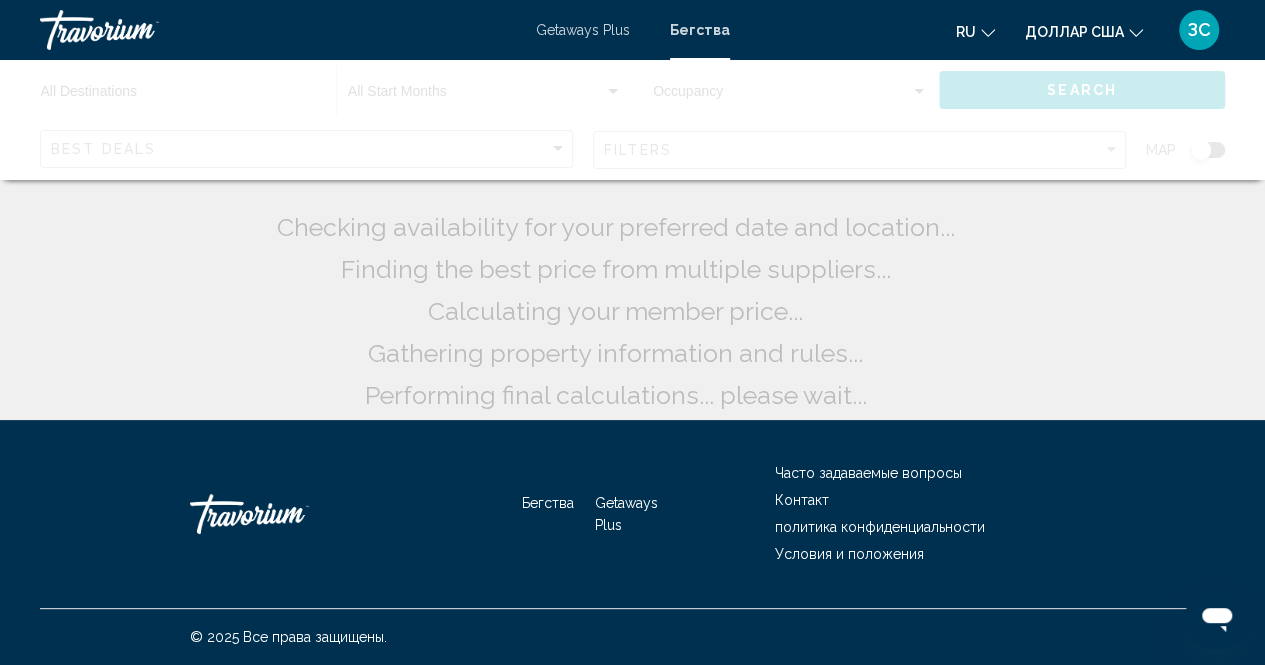 scroll, scrollTop: 0, scrollLeft: 0, axis: both 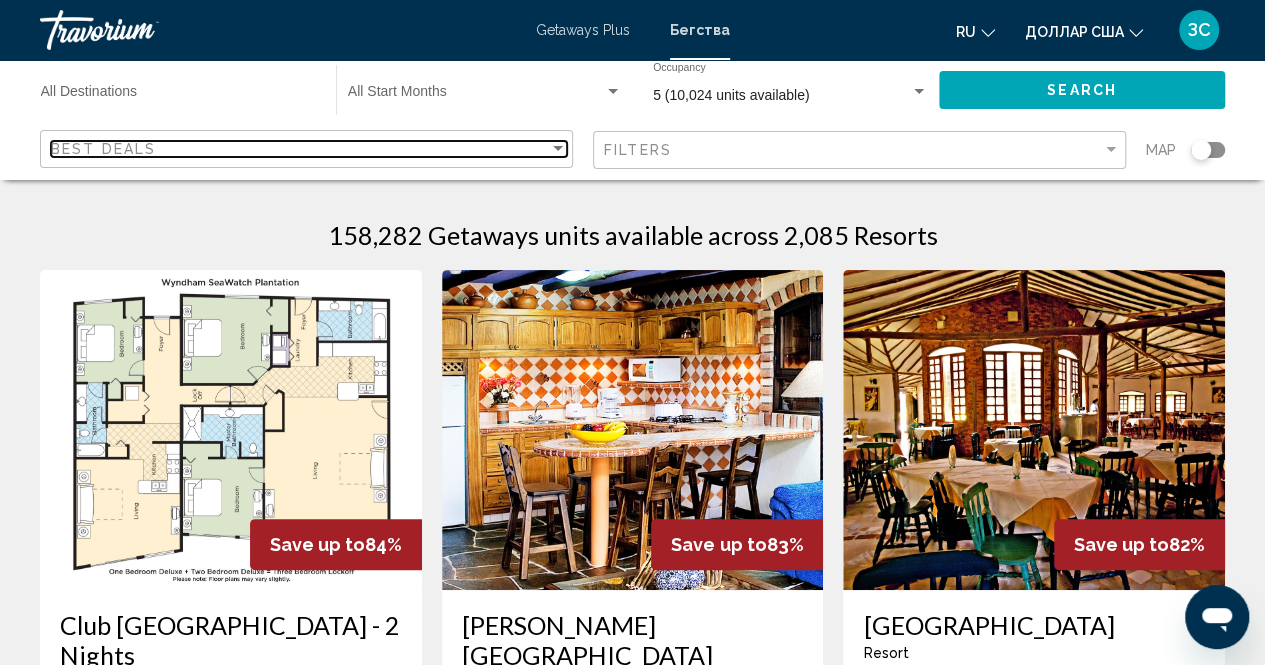 click at bounding box center (558, 149) 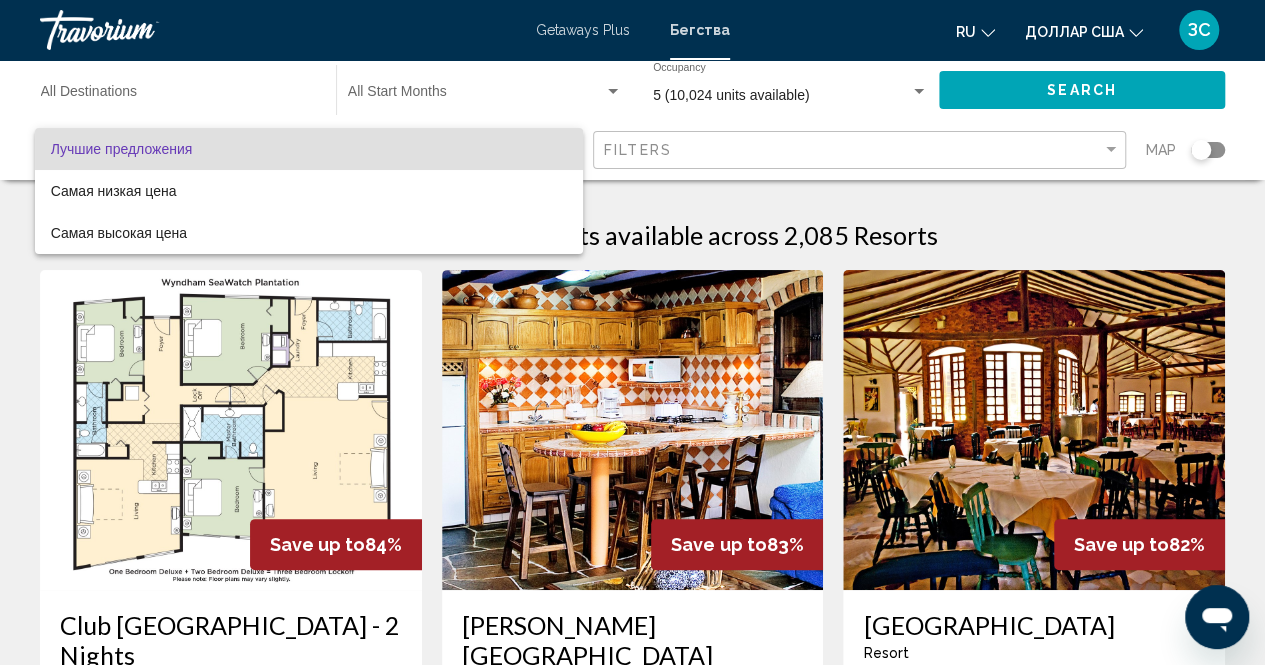 click at bounding box center [632, 332] 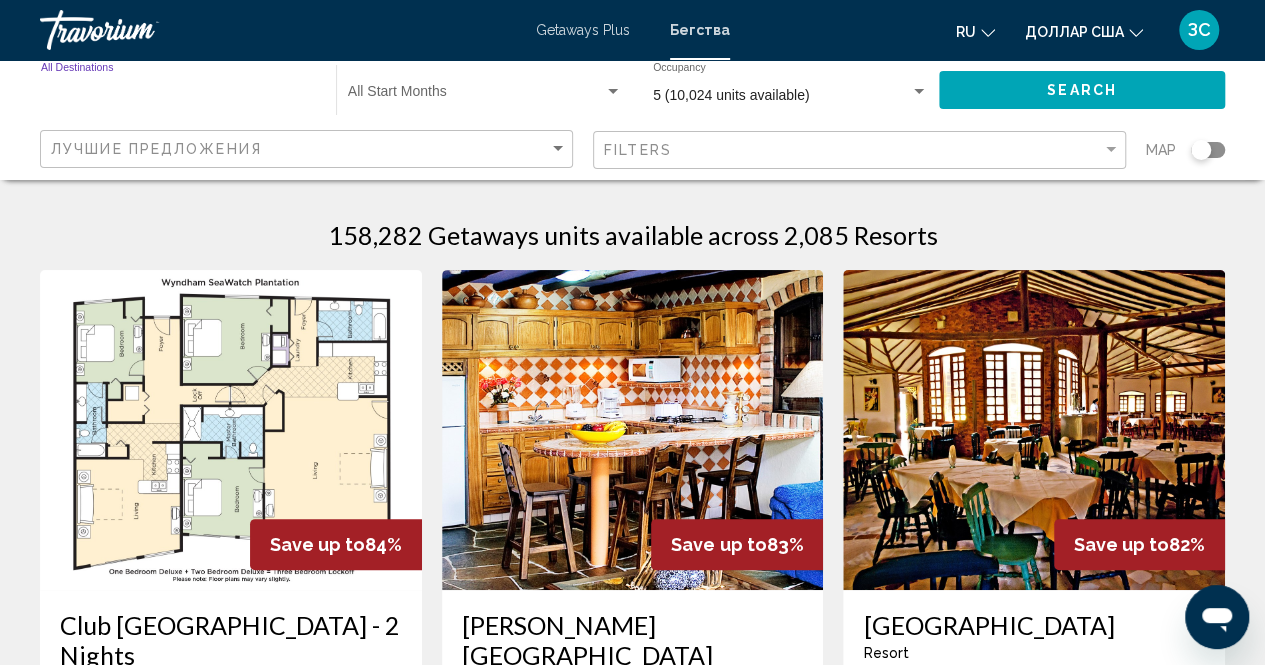 click on "Destination All Destinations" at bounding box center [178, 96] 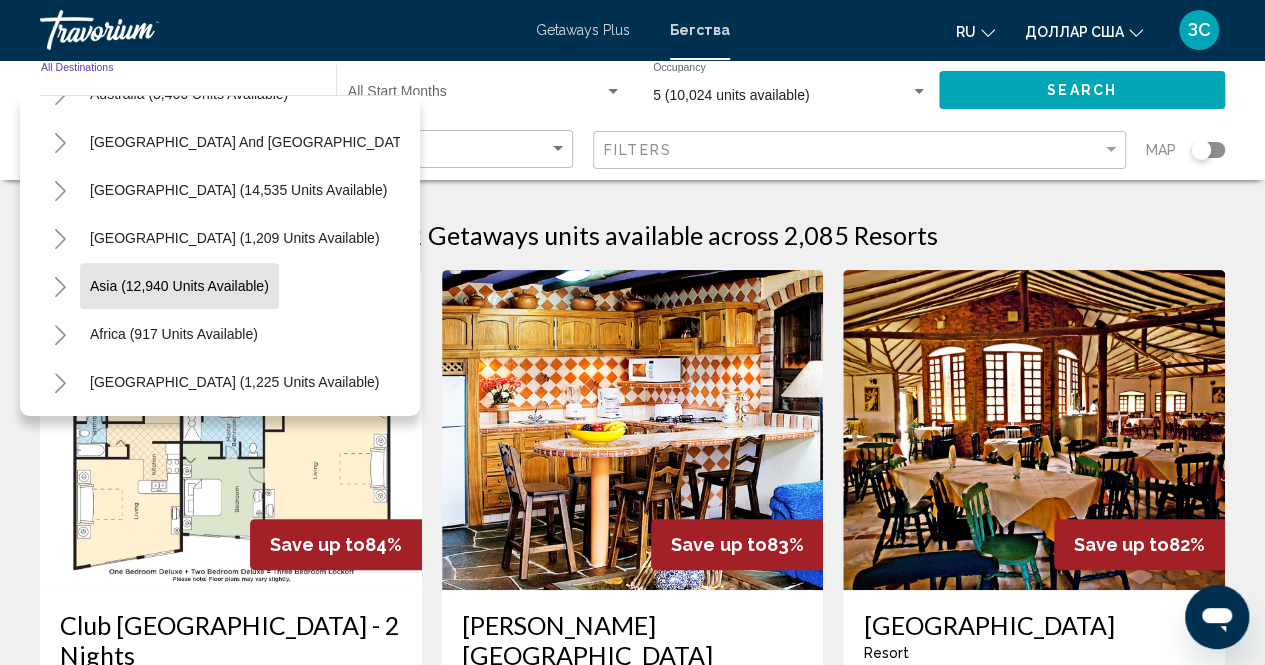 scroll, scrollTop: 339, scrollLeft: 0, axis: vertical 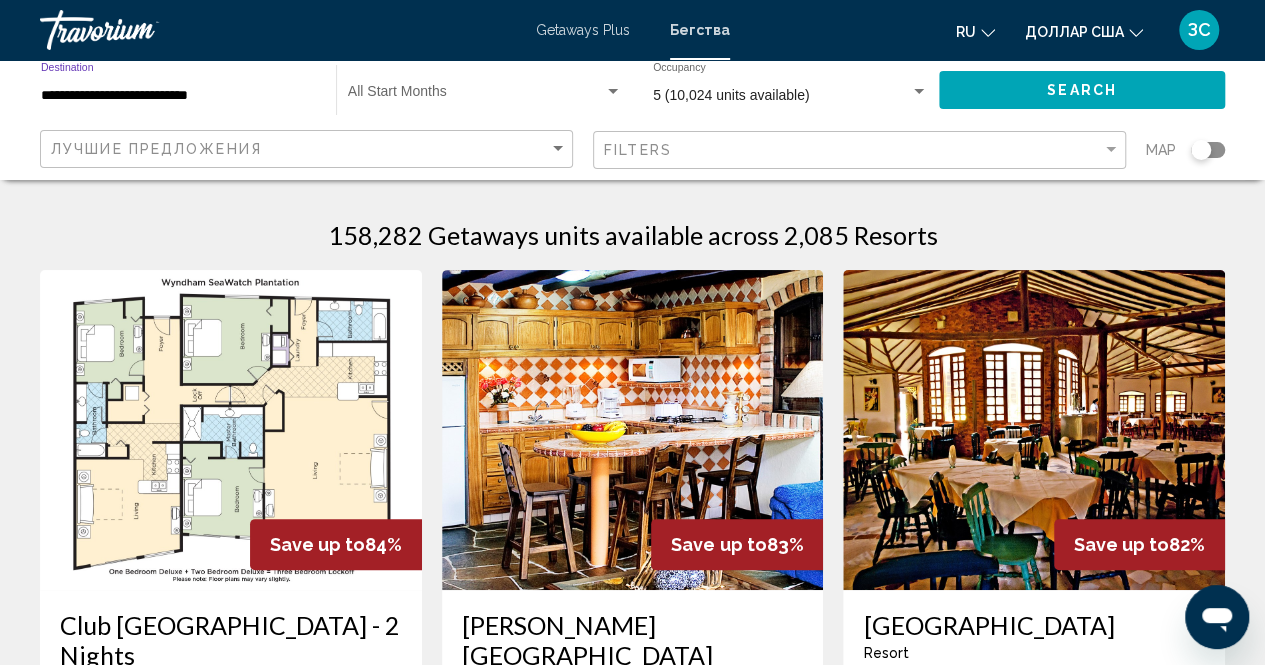 click on "**********" at bounding box center [178, 96] 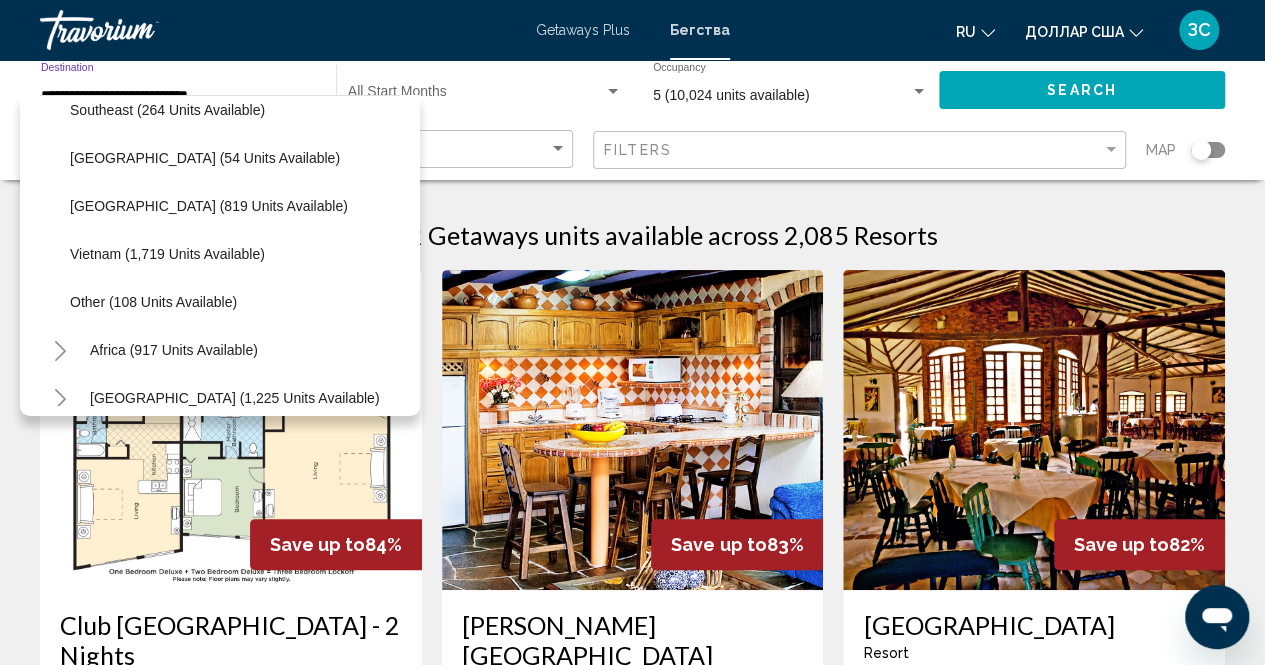 scroll, scrollTop: 1059, scrollLeft: 0, axis: vertical 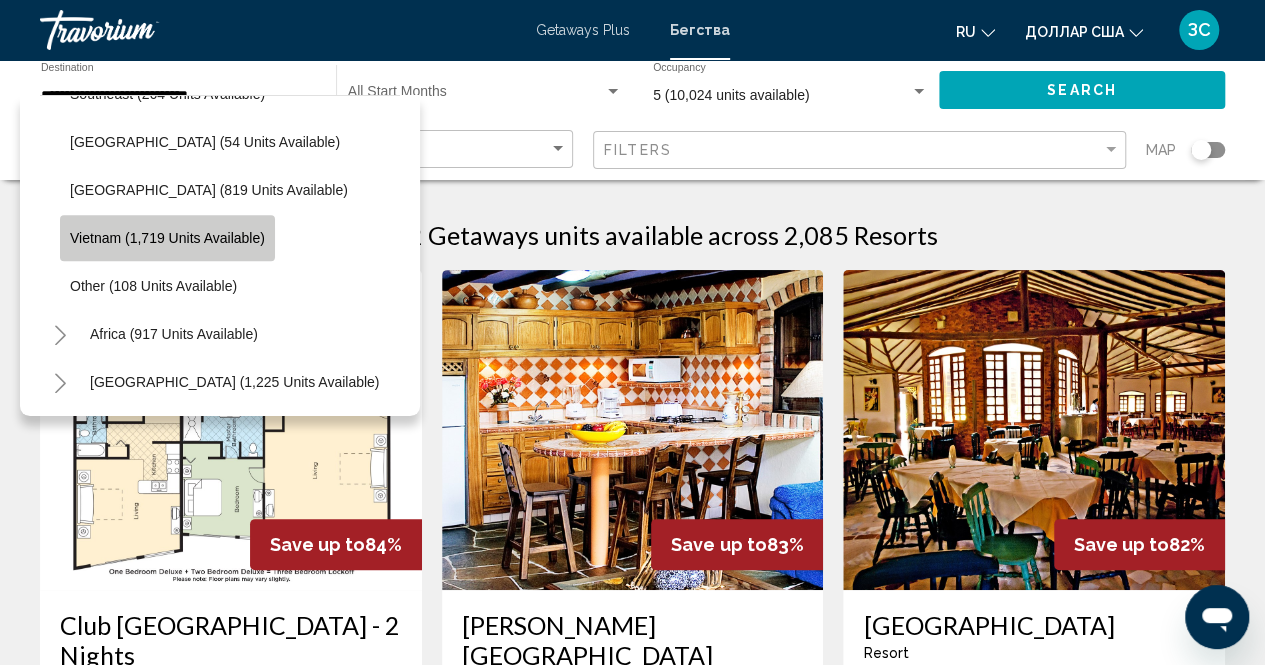click on "Vietnam (1,719 units available)" 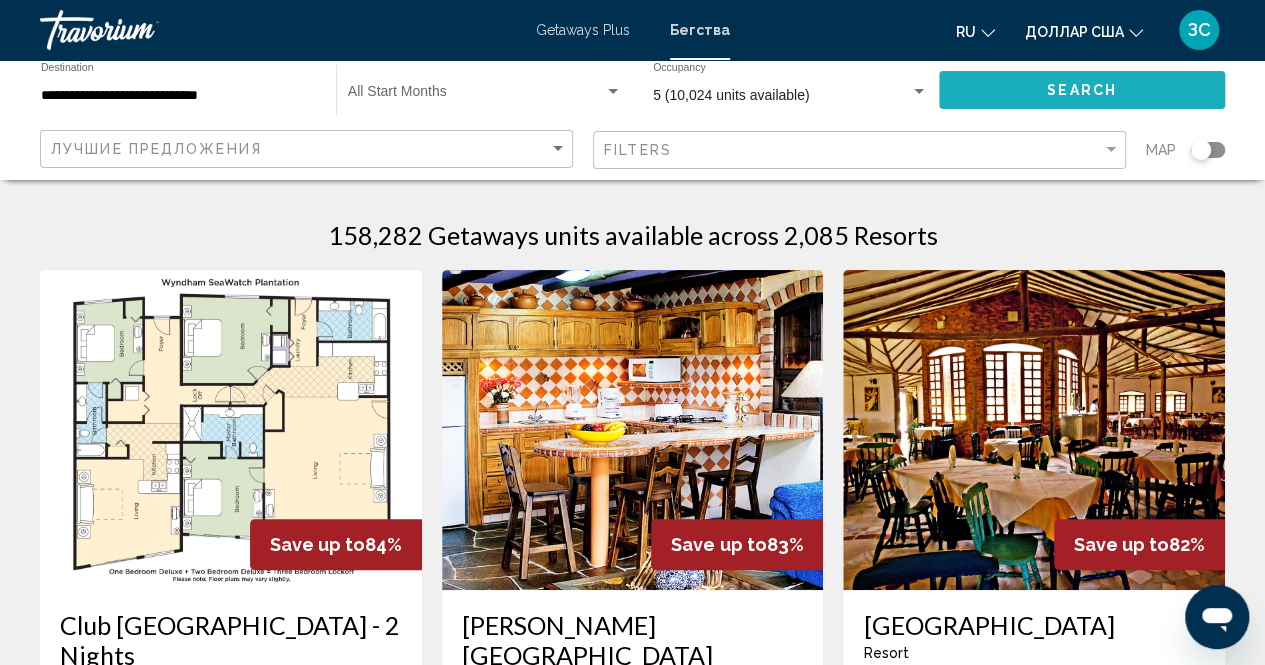 click on "Search" 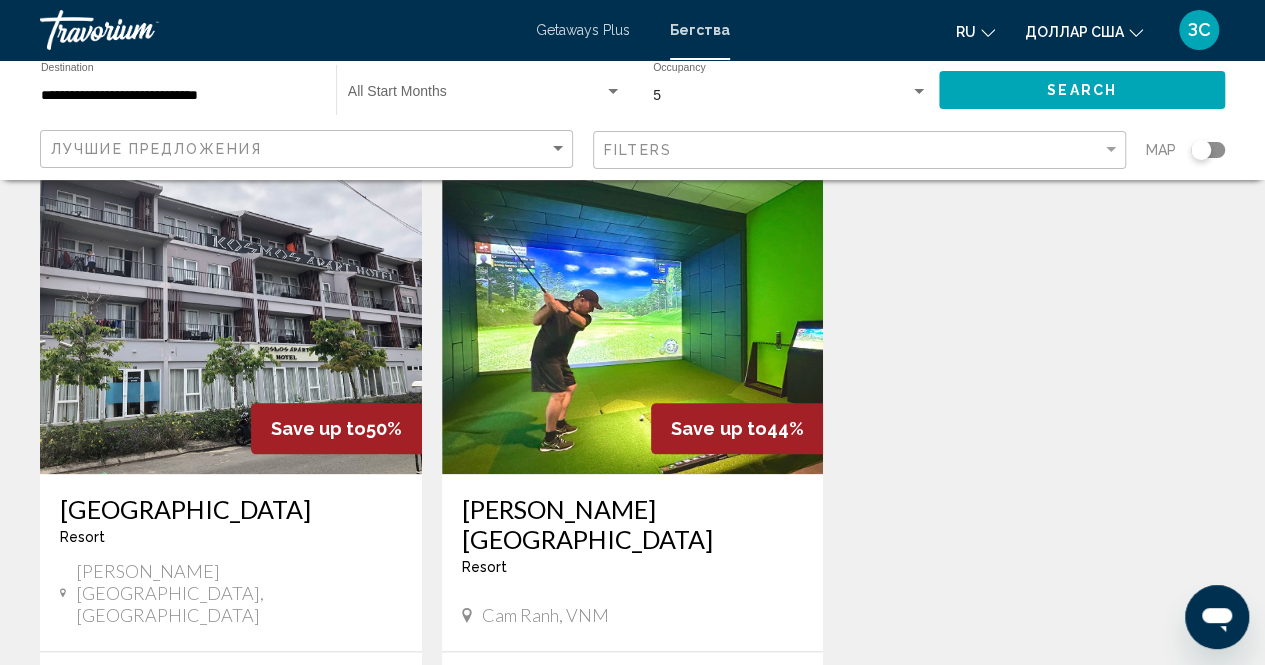 scroll, scrollTop: 900, scrollLeft: 0, axis: vertical 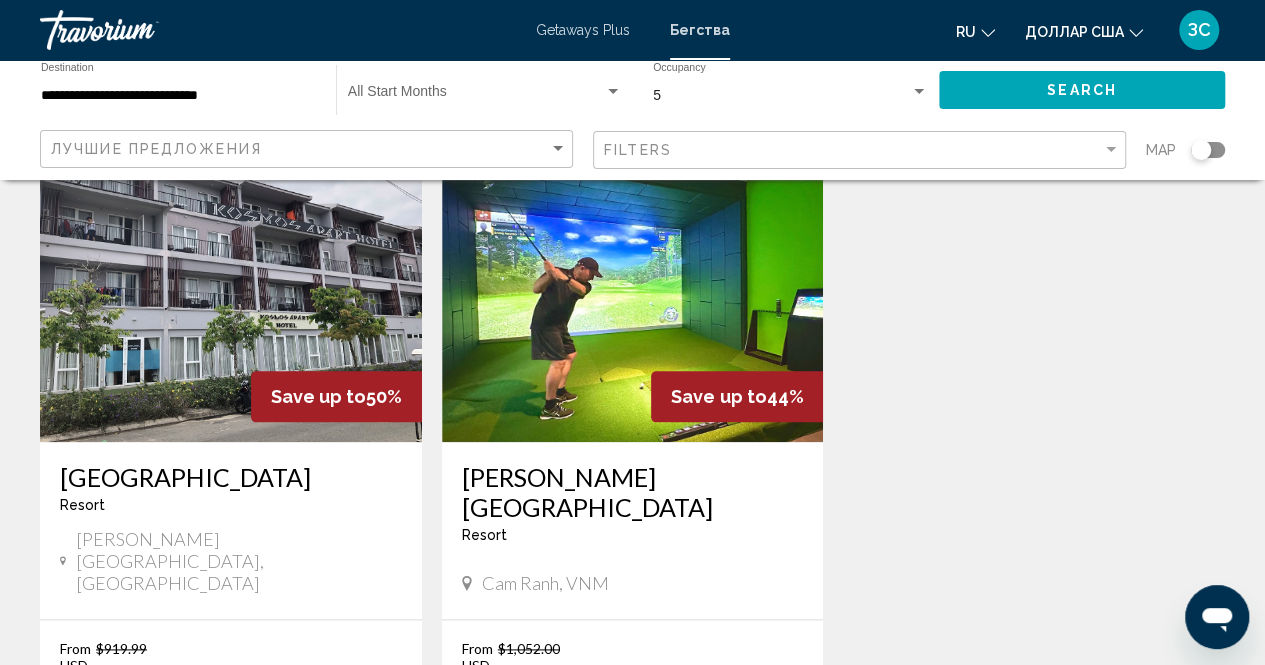 click at bounding box center [633, 282] 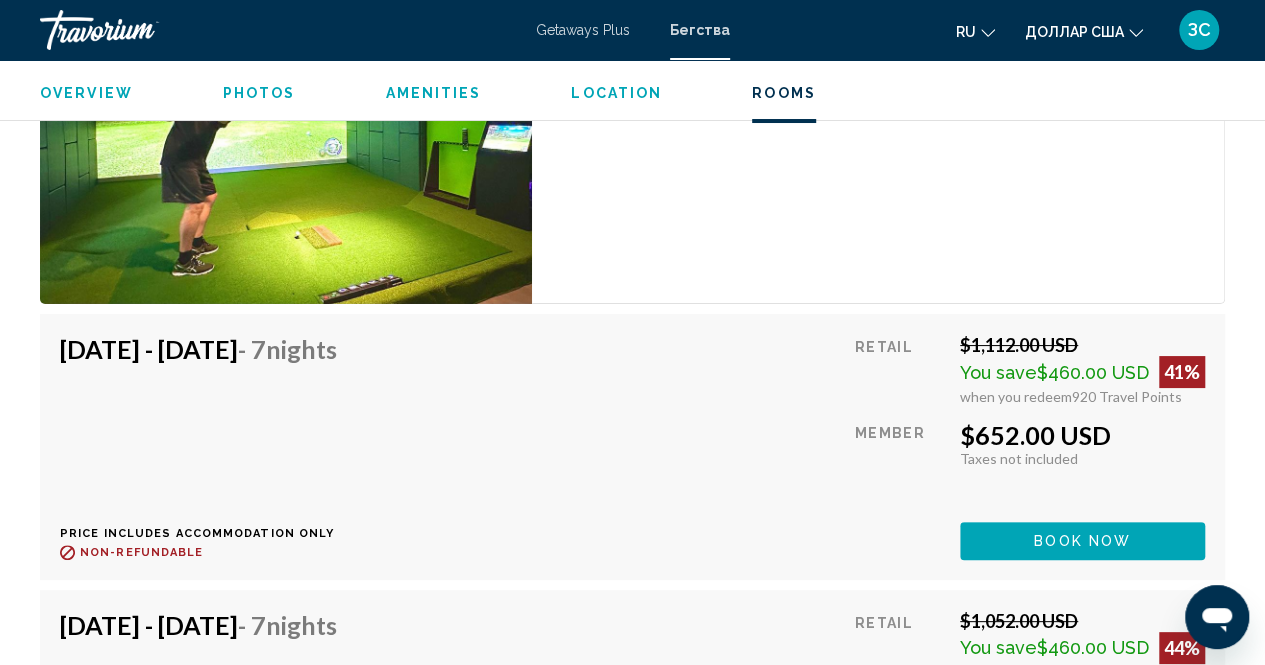 scroll, scrollTop: 3802, scrollLeft: 0, axis: vertical 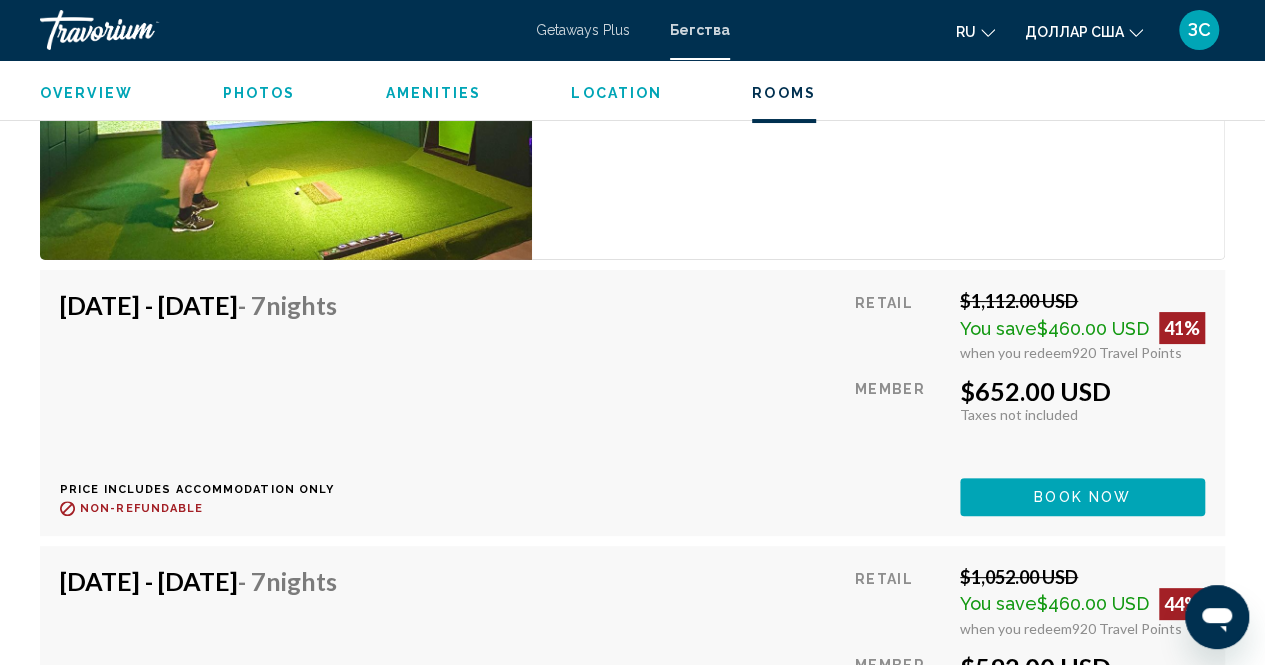click on "Book now" at bounding box center [1082, 498] 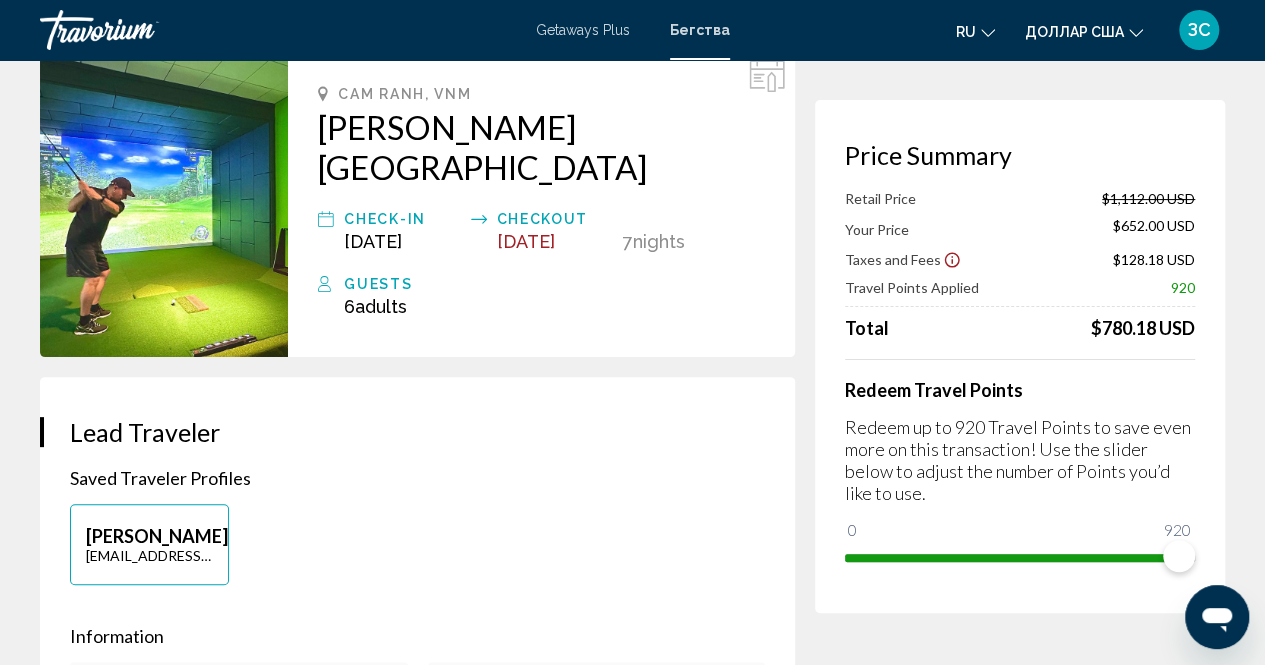 scroll, scrollTop: 0, scrollLeft: 0, axis: both 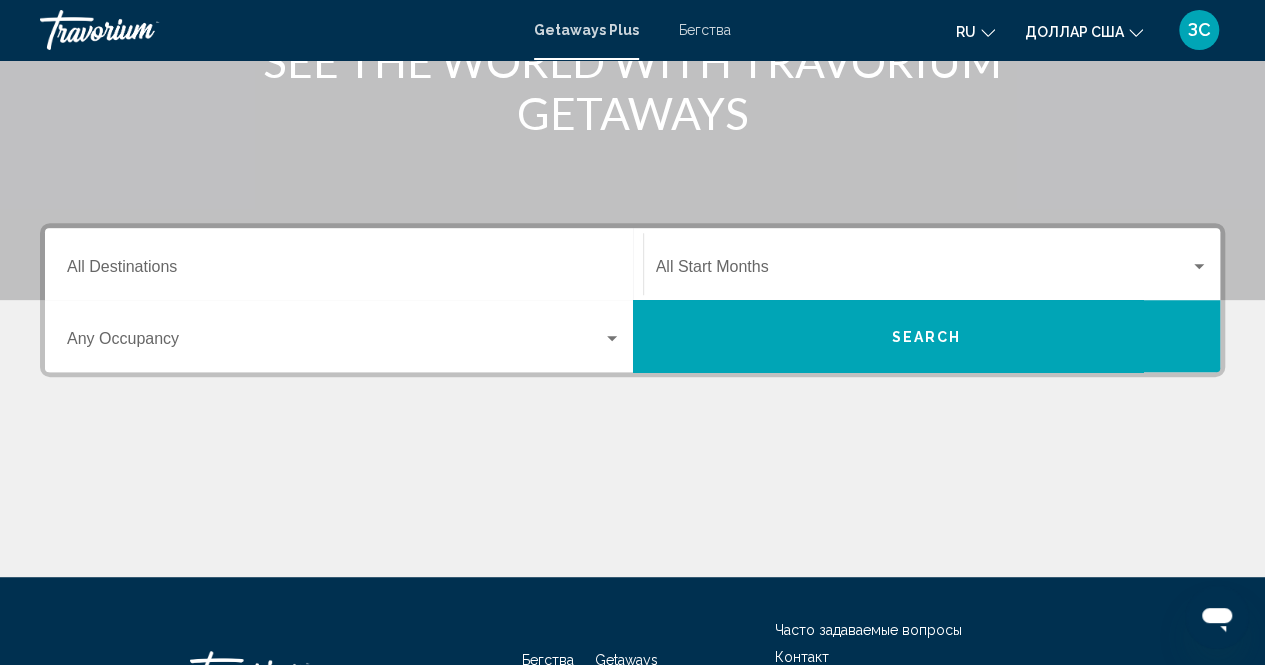 click at bounding box center (612, 339) 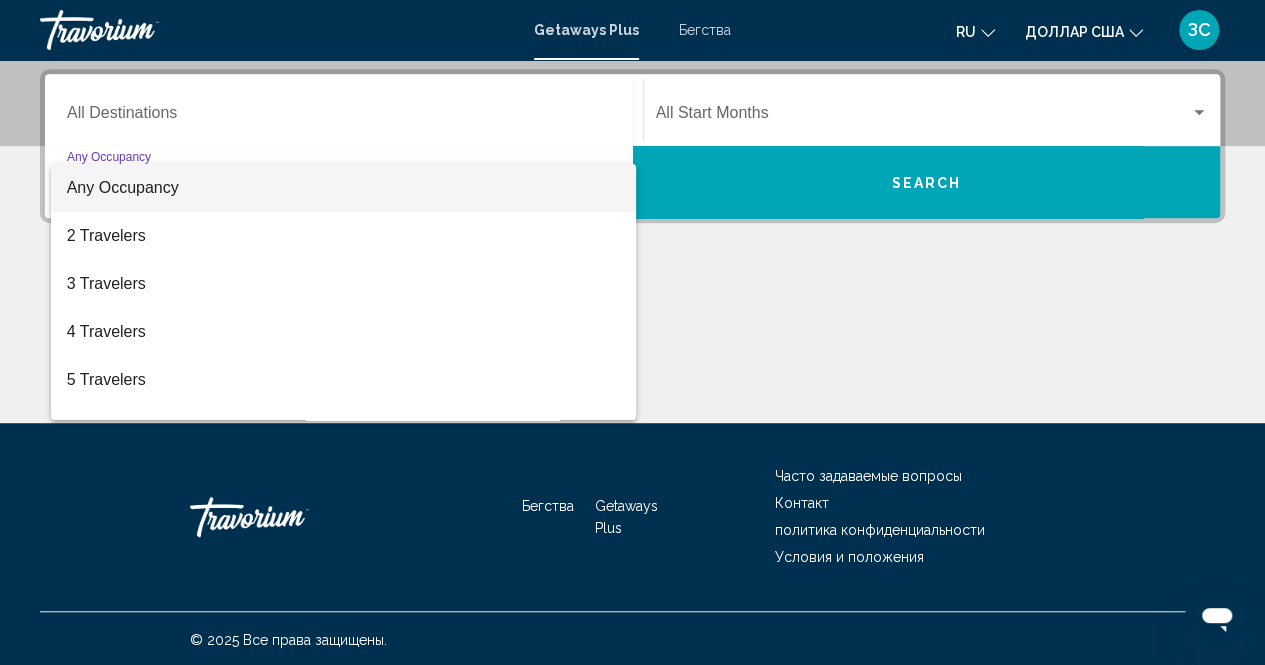 scroll, scrollTop: 456, scrollLeft: 0, axis: vertical 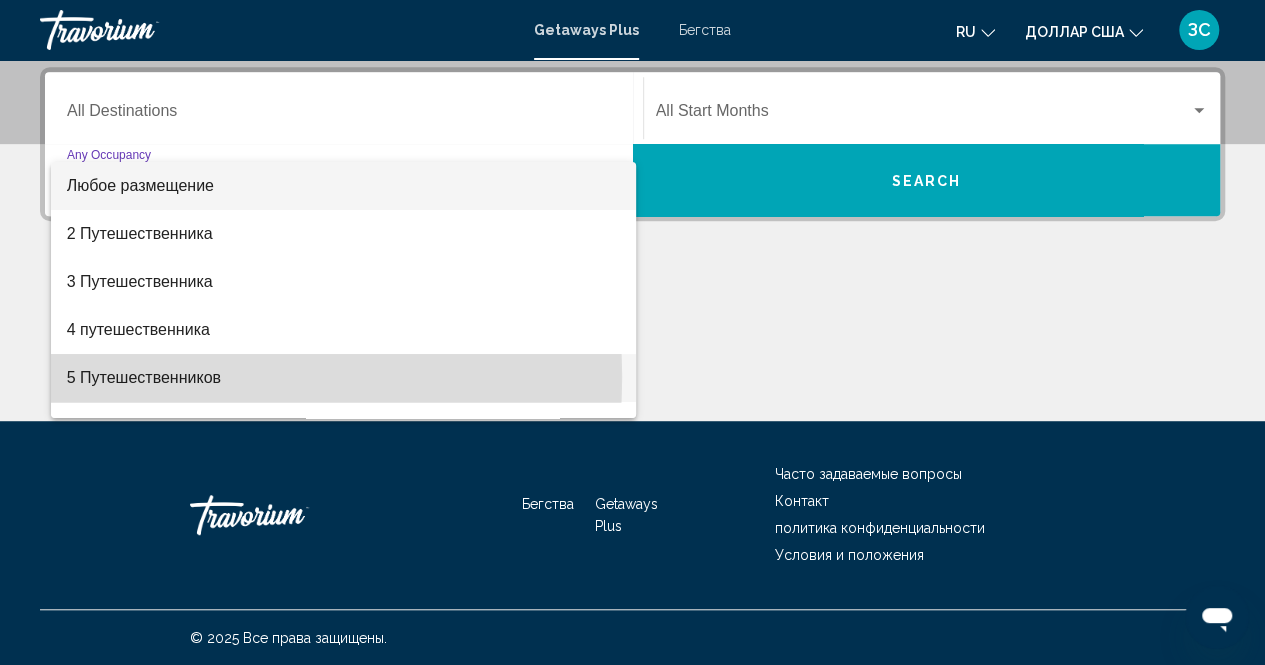 click on "5 Путешественников" at bounding box center [144, 377] 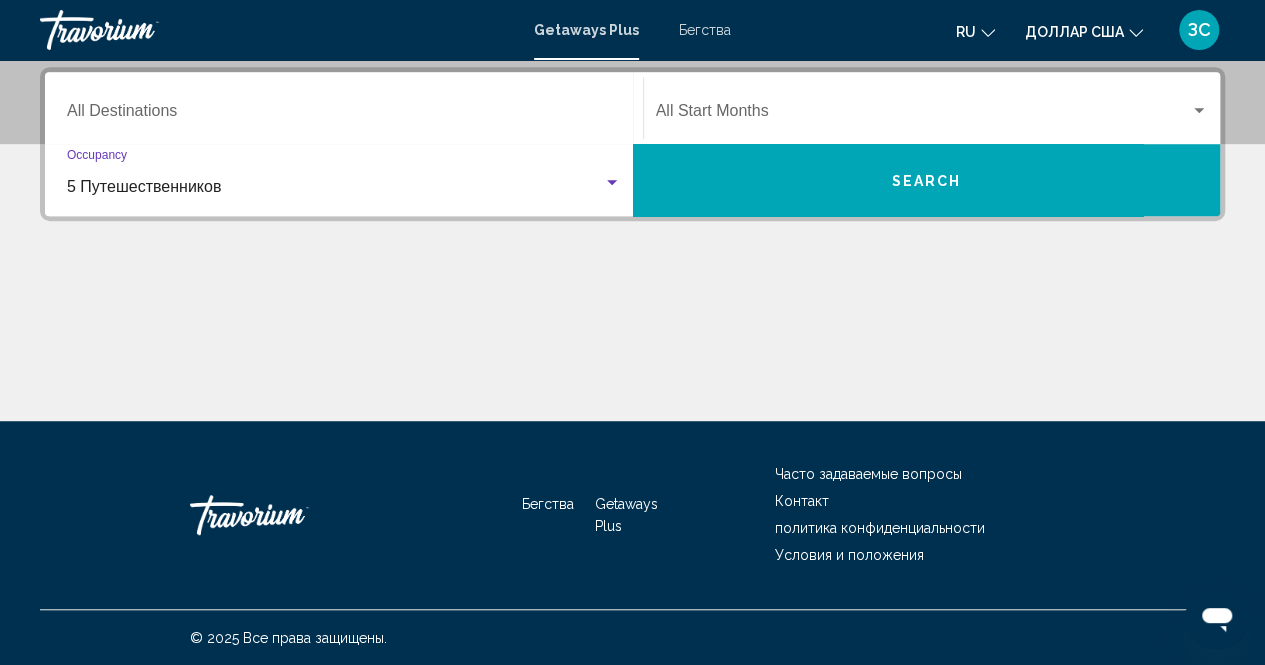 click at bounding box center [1199, 111] 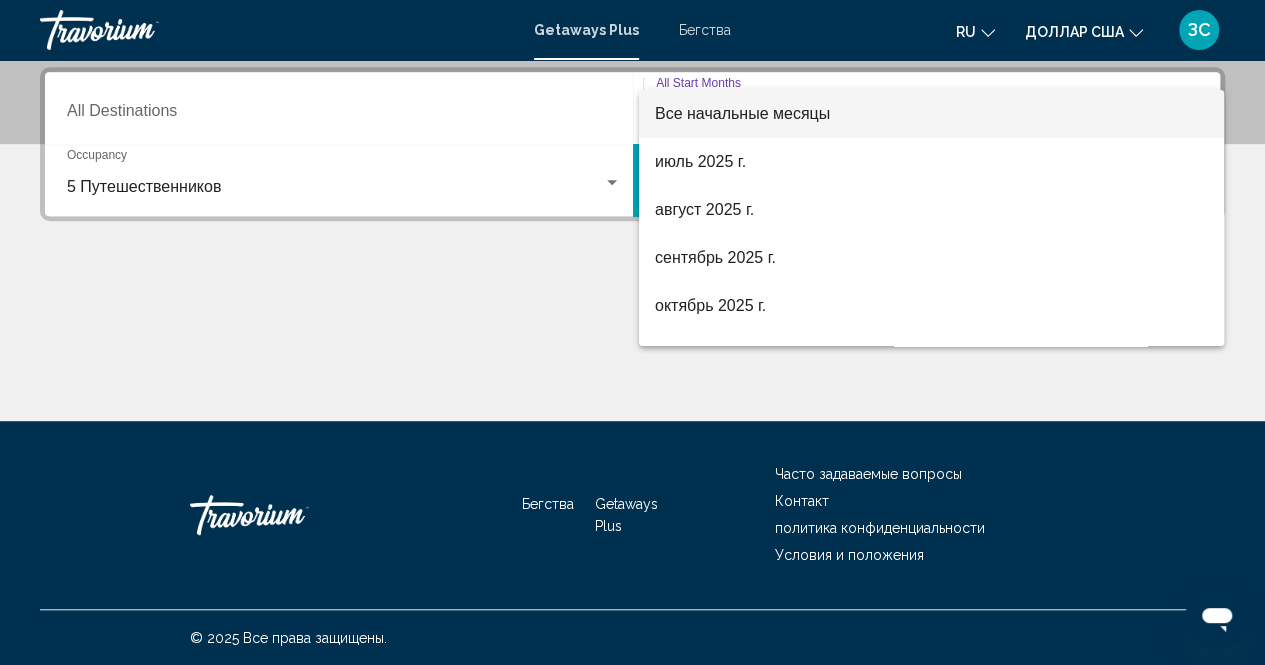 click at bounding box center [632, 332] 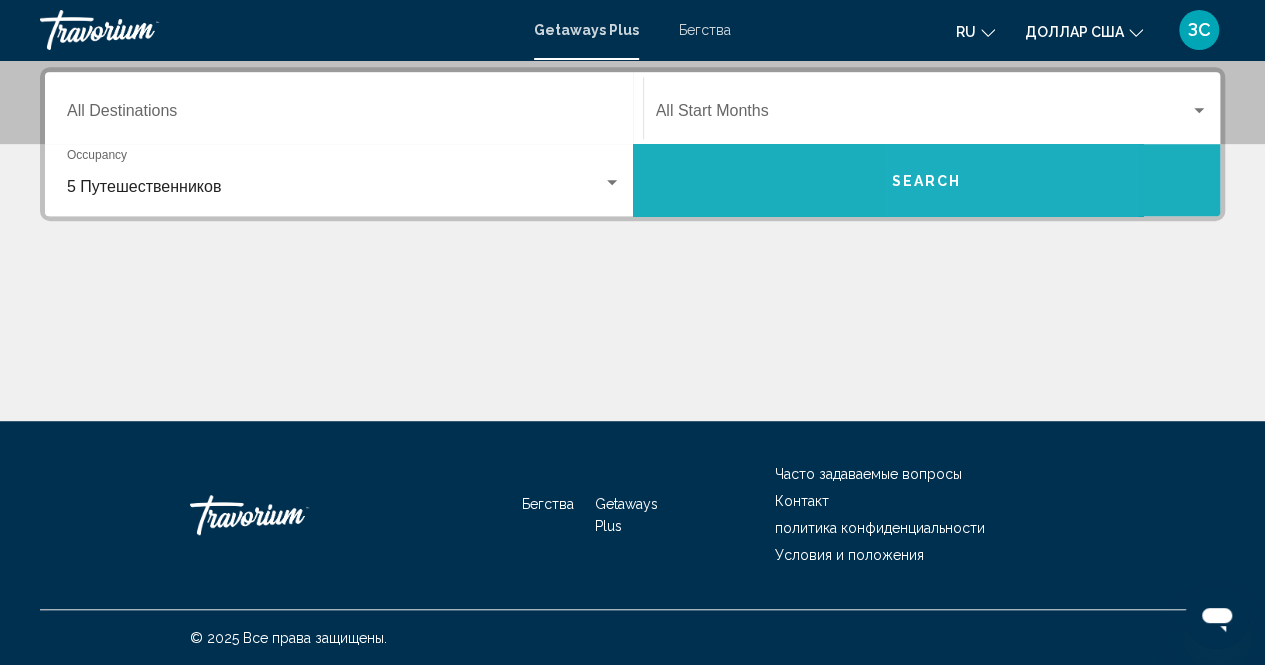 click on "Search" at bounding box center (926, 181) 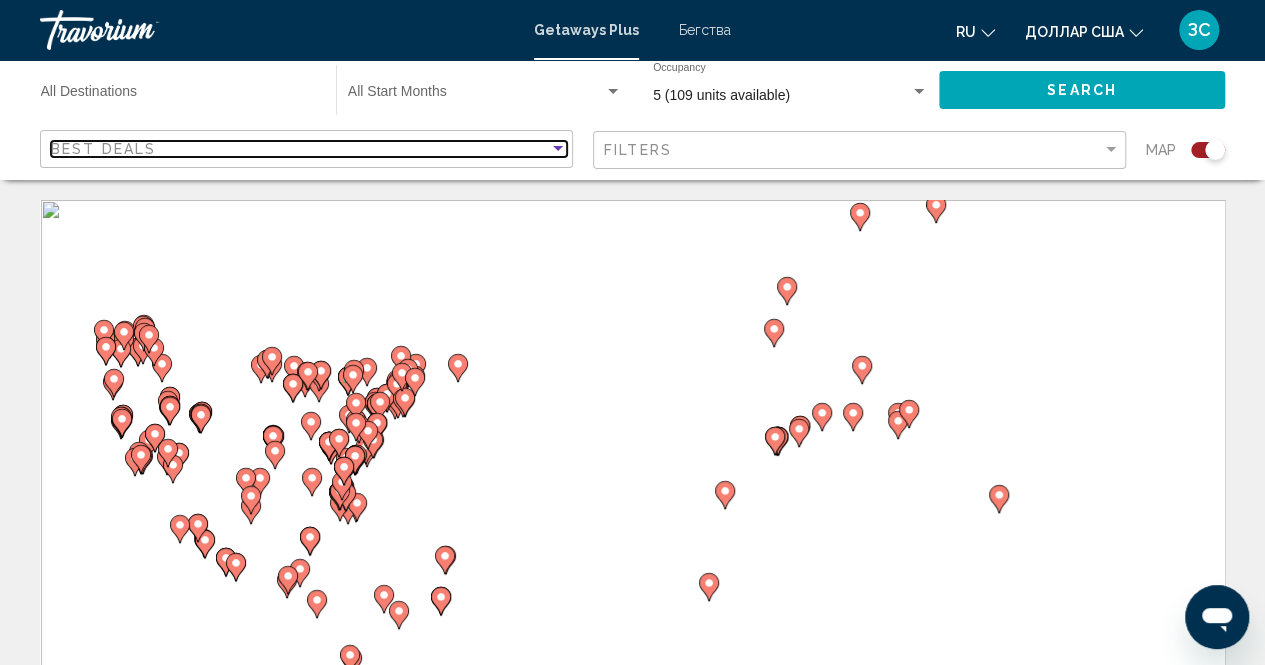 click at bounding box center [558, 148] 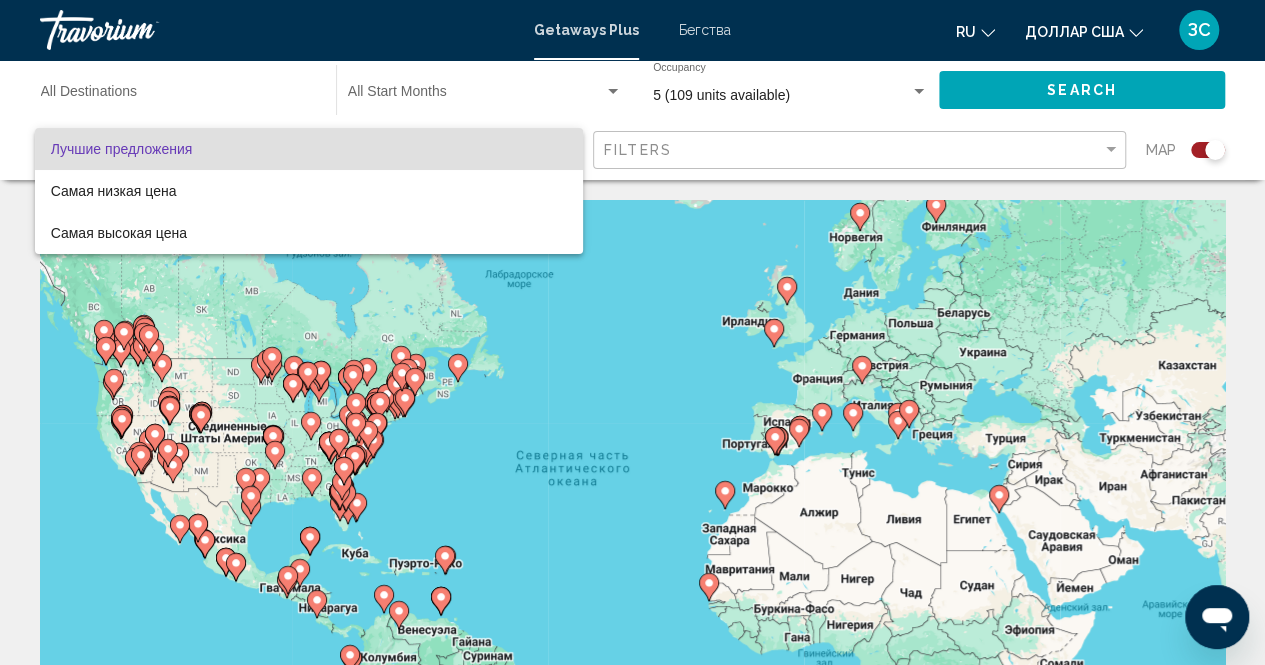 click at bounding box center (632, 332) 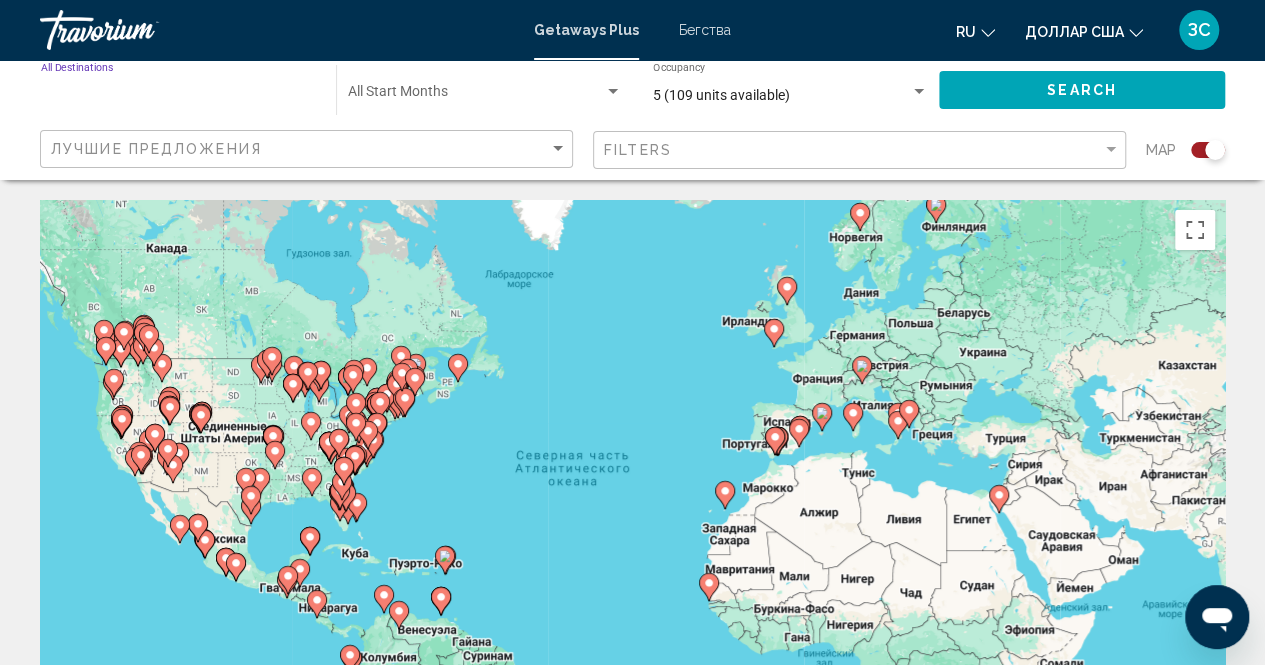 click on "Destination All Destinations" at bounding box center (178, 96) 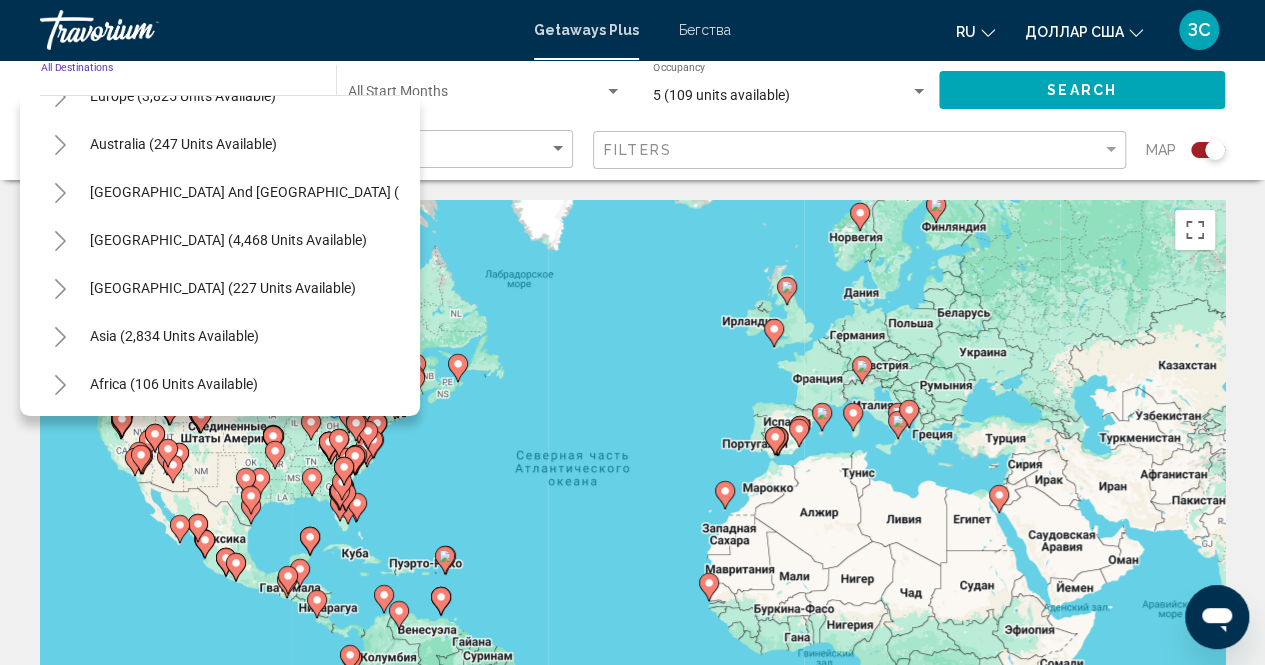 scroll, scrollTop: 300, scrollLeft: 0, axis: vertical 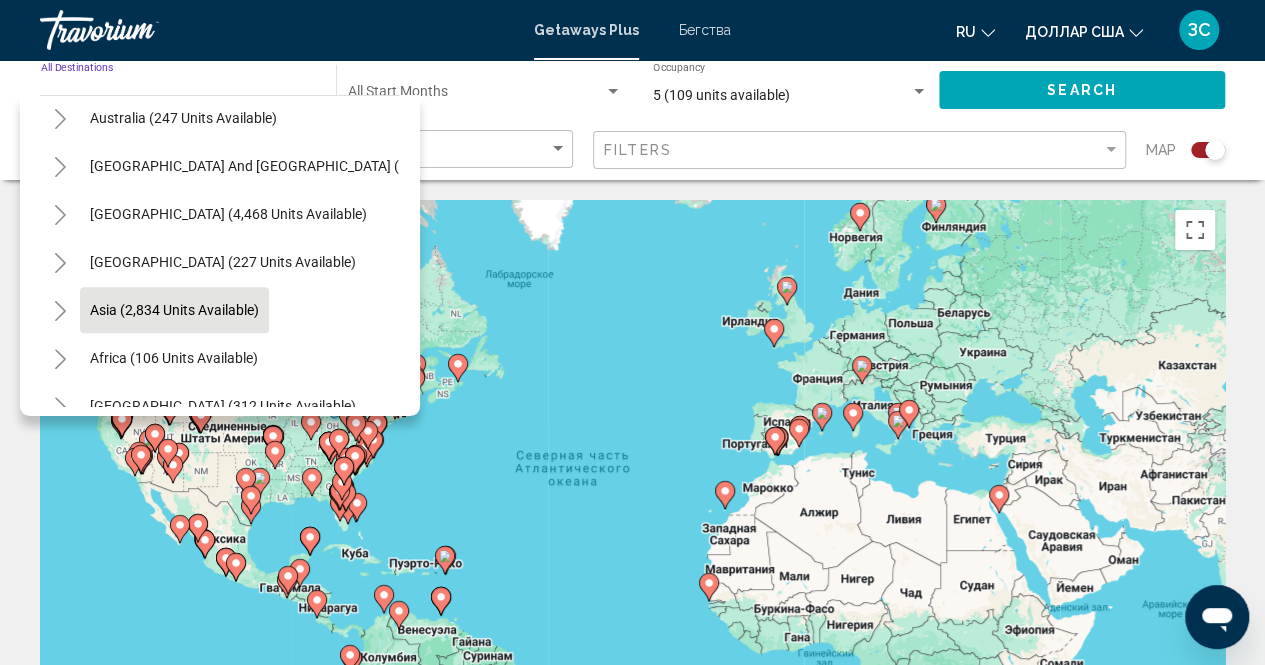 click on "Asia (2,834 units available)" at bounding box center (174, 358) 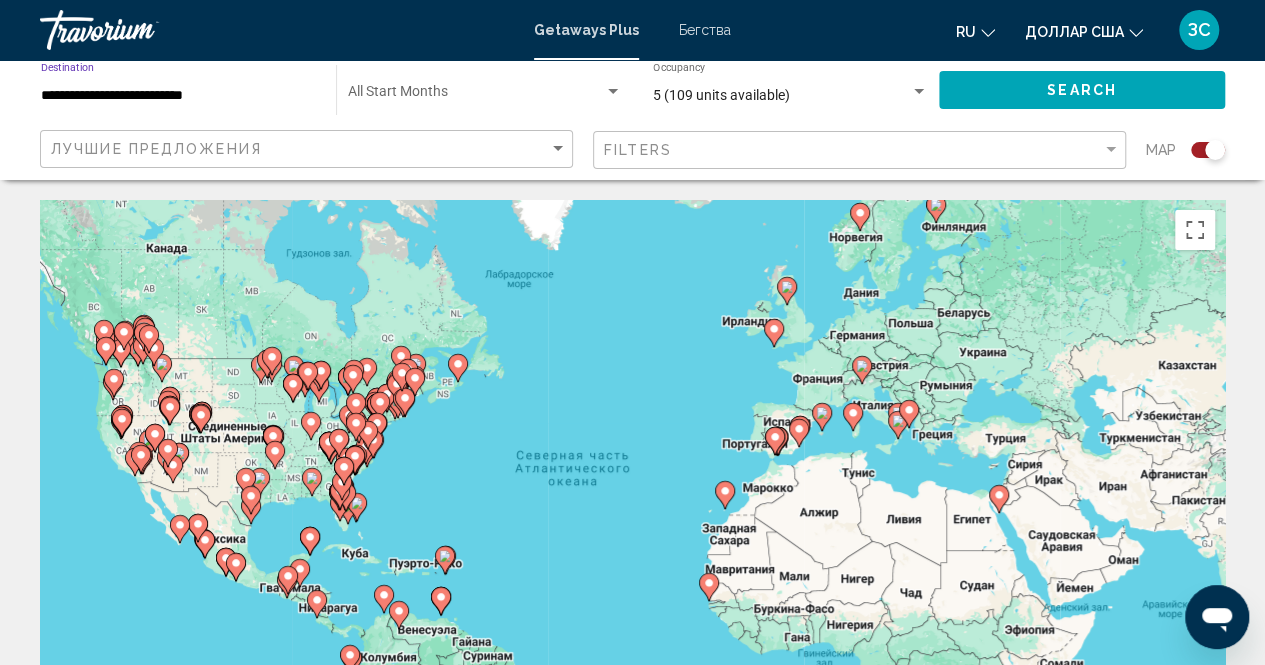 click on "**********" at bounding box center [178, 96] 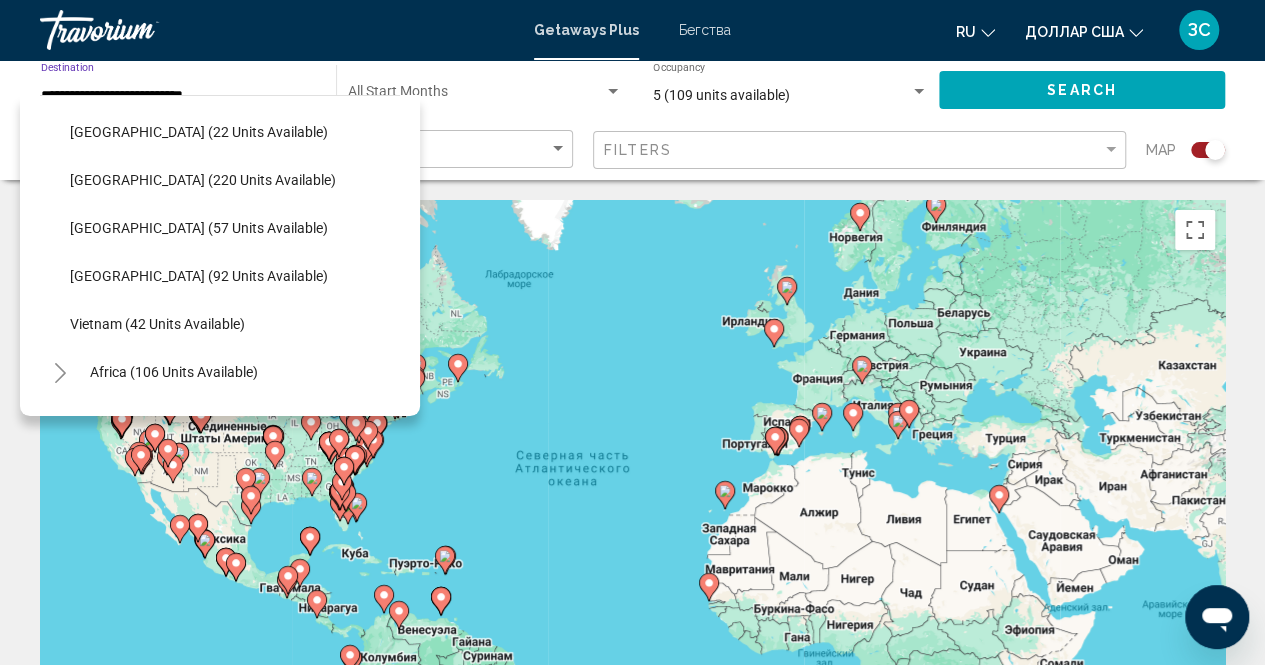 scroll, scrollTop: 819, scrollLeft: 0, axis: vertical 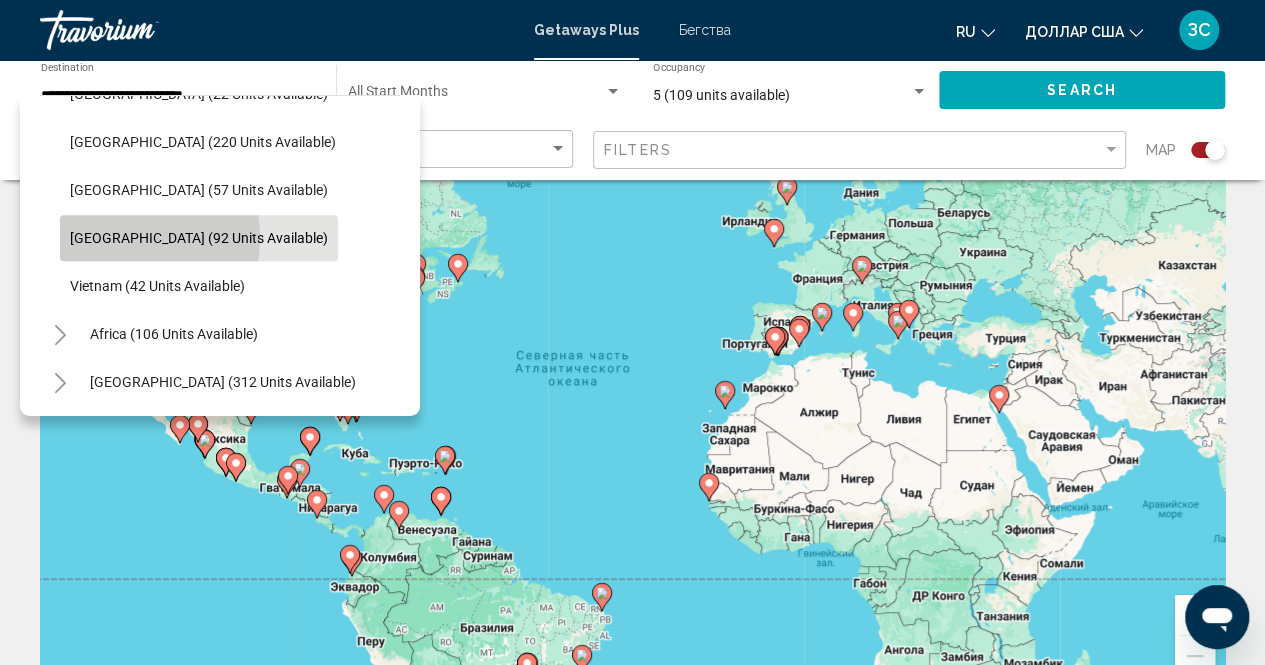 click on "[GEOGRAPHIC_DATA] (92 units available)" 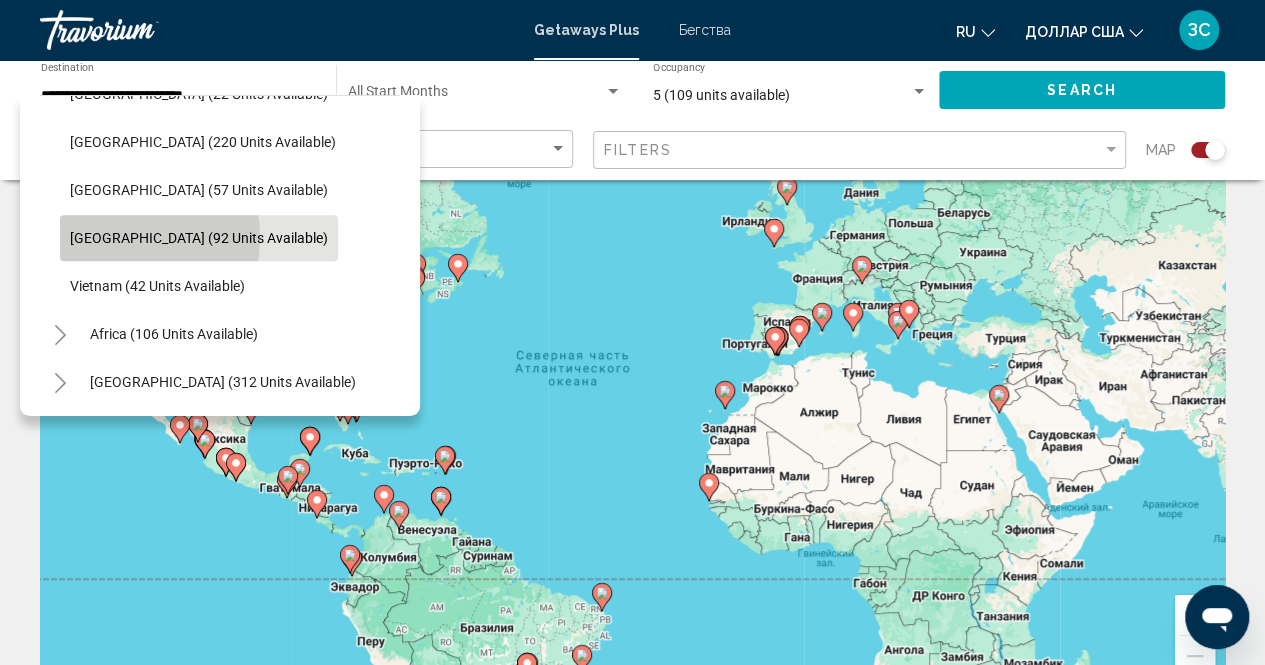 type on "**********" 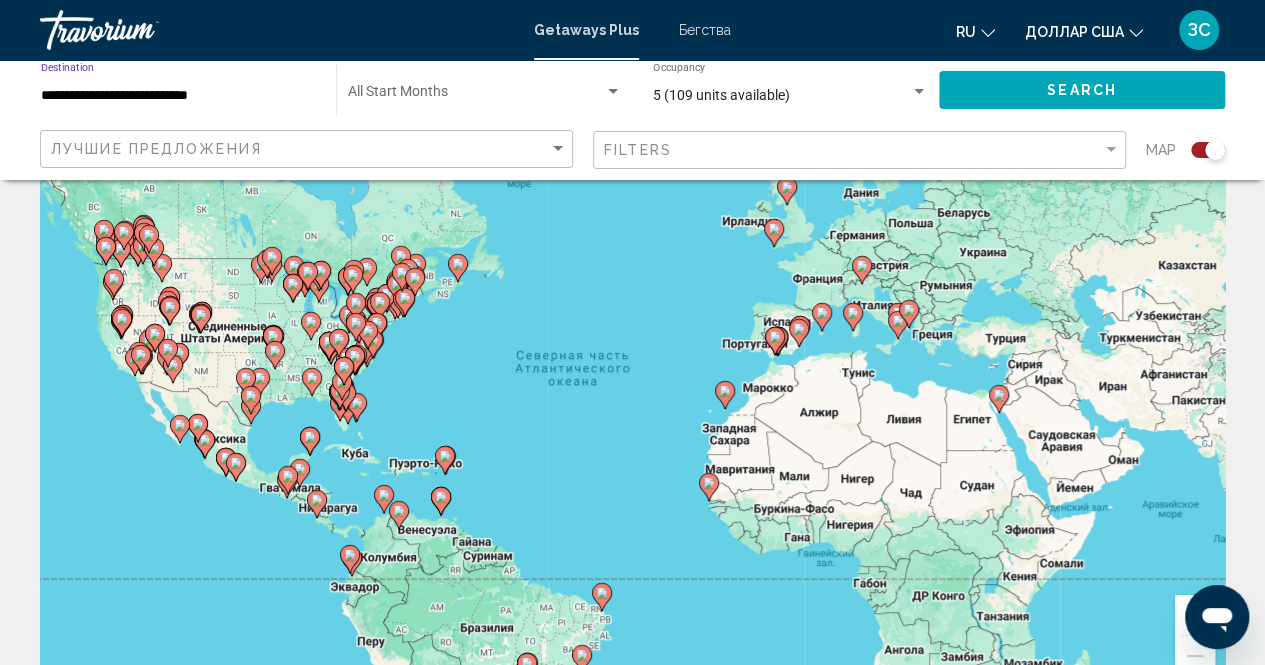 click on "Search" 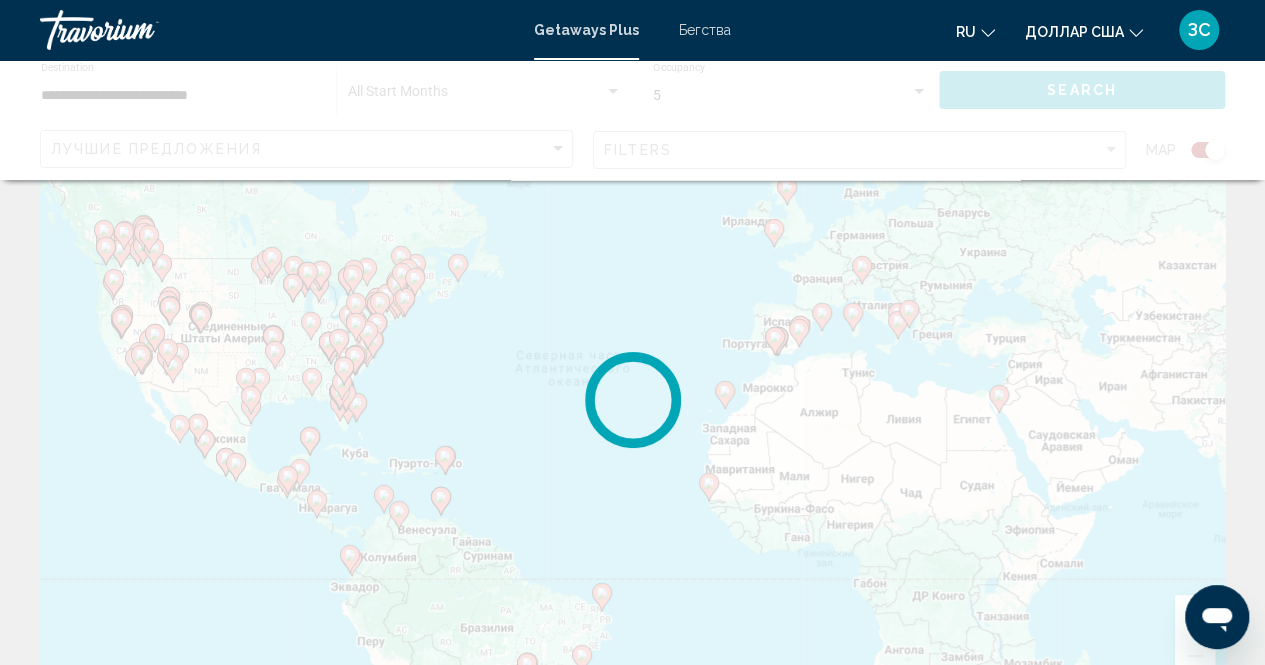 scroll, scrollTop: 0, scrollLeft: 0, axis: both 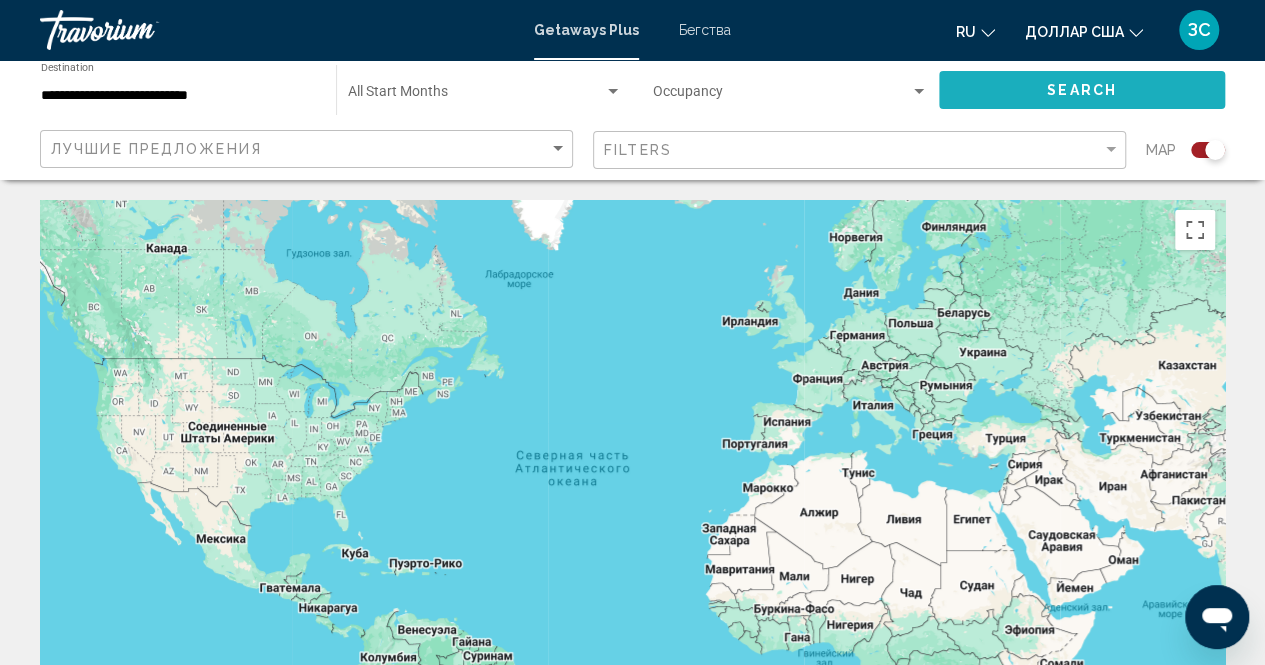 click on "Search" 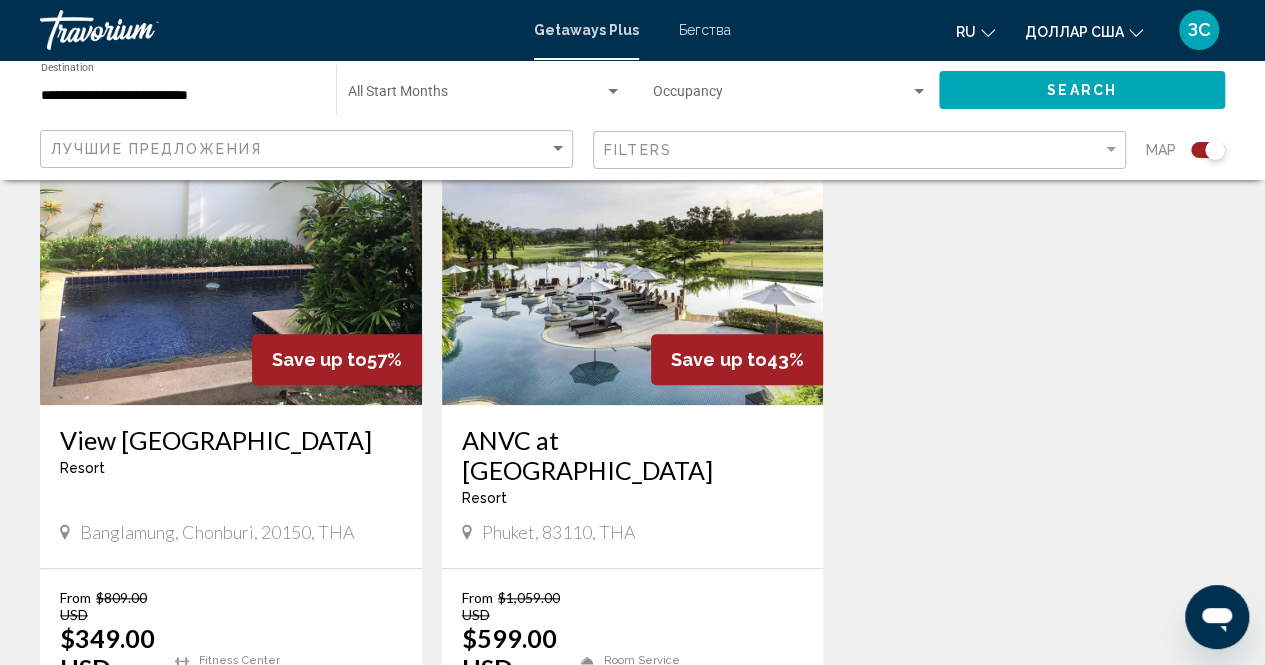 scroll, scrollTop: 800, scrollLeft: 0, axis: vertical 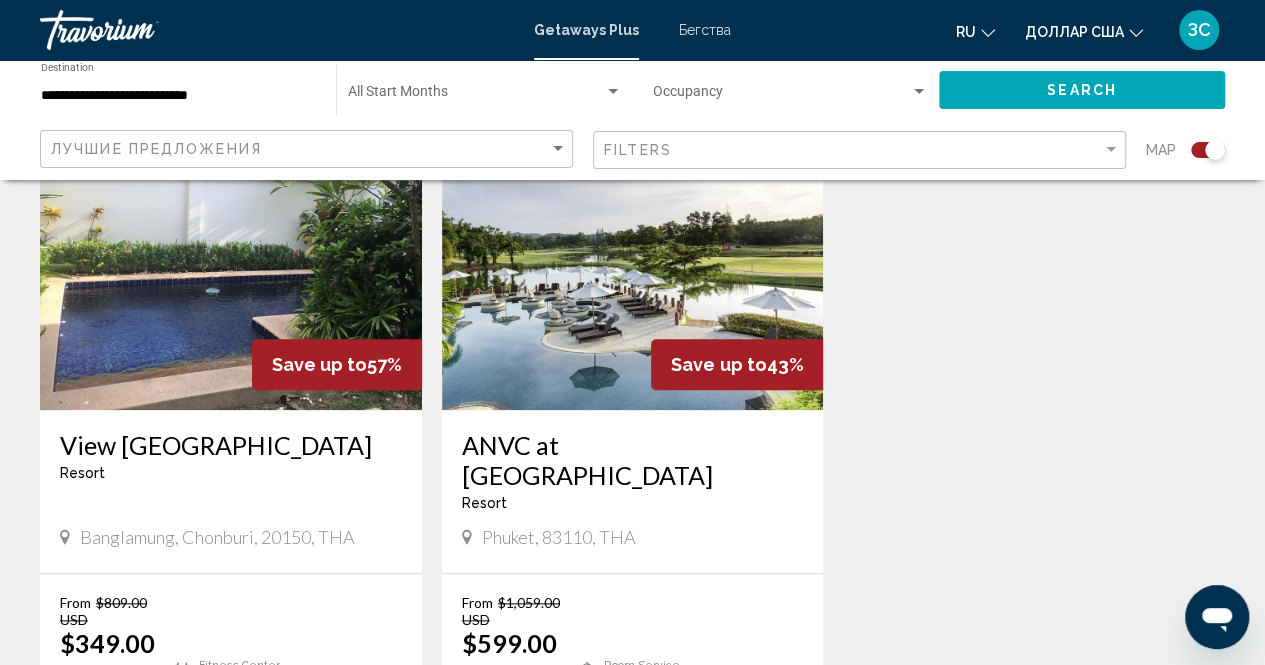 click at bounding box center [633, 250] 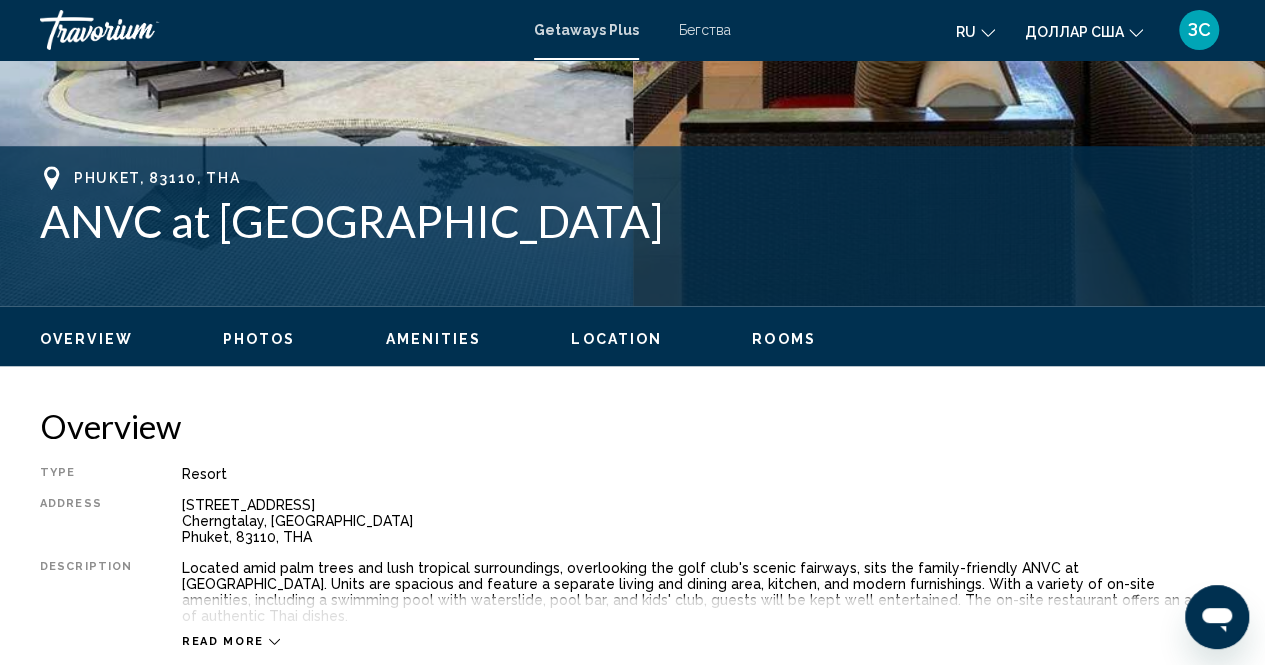 scroll, scrollTop: 700, scrollLeft: 0, axis: vertical 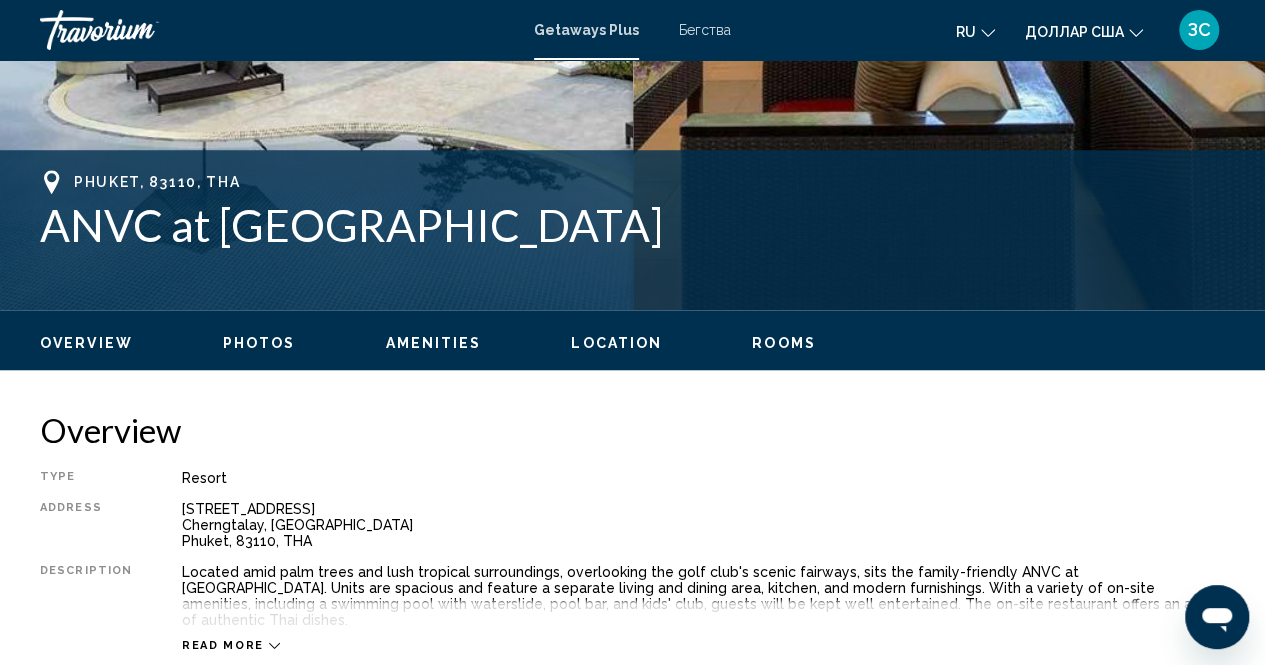drag, startPoint x: 31, startPoint y: 216, endPoint x: 619, endPoint y: 239, distance: 588.44965 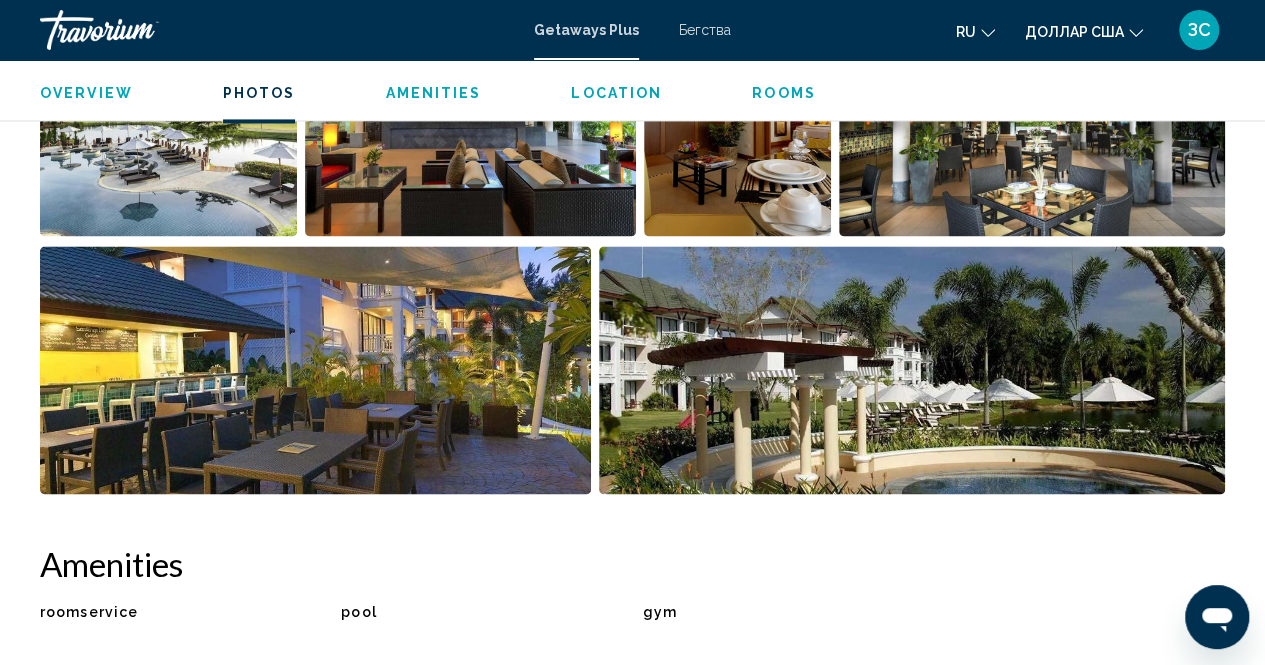scroll, scrollTop: 1500, scrollLeft: 0, axis: vertical 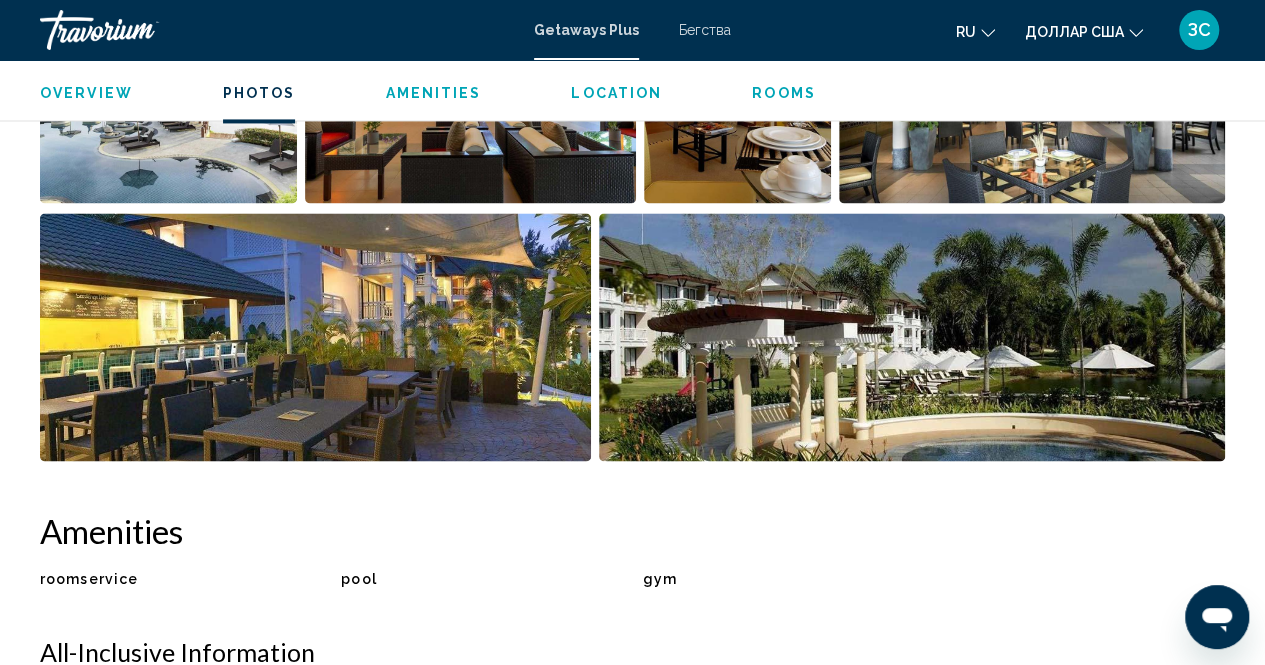 click at bounding box center [912, 337] 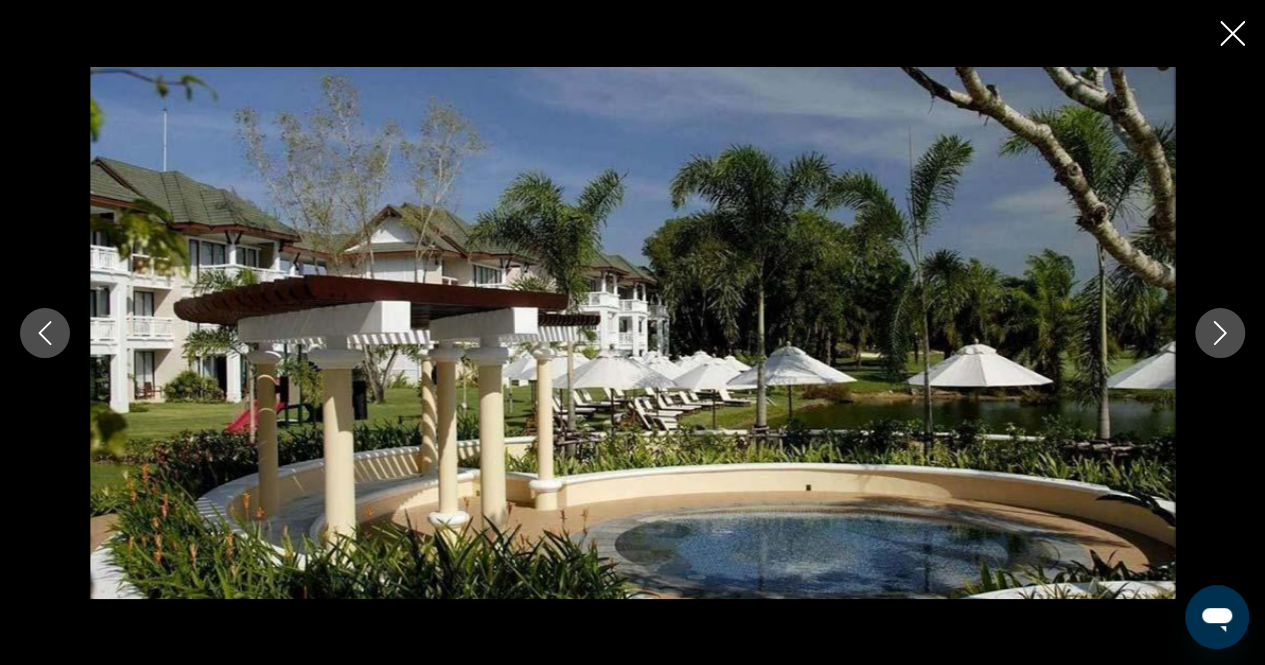 click at bounding box center [1220, 333] 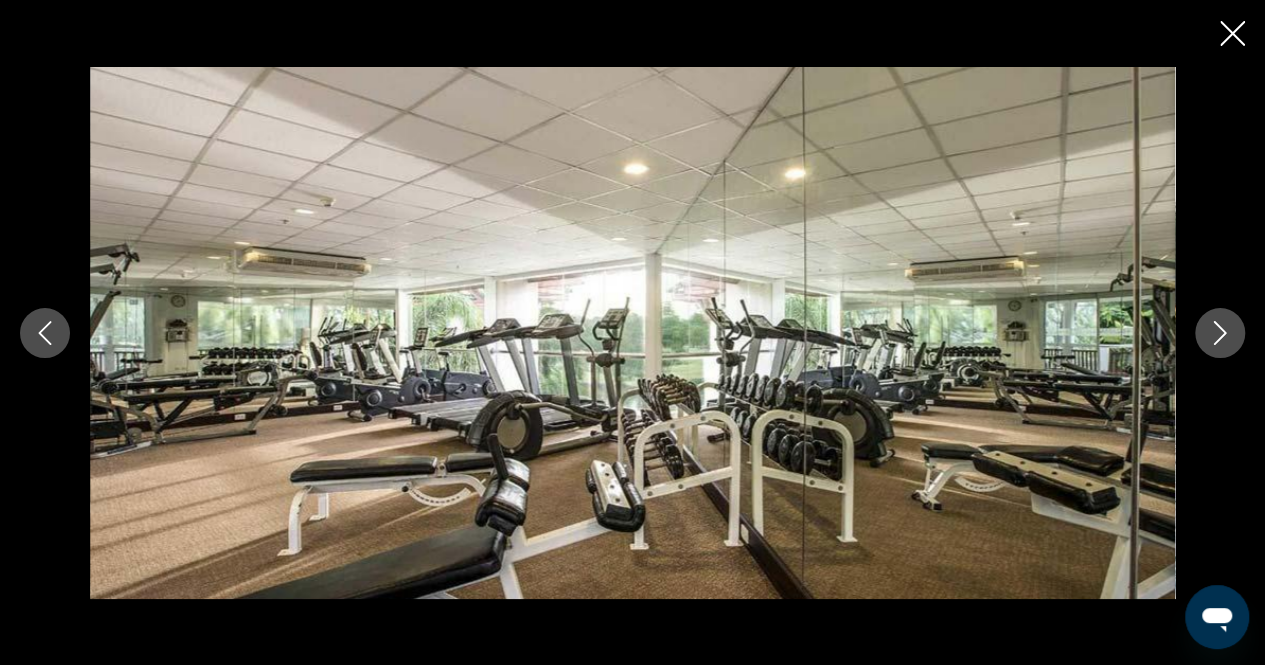 click at bounding box center [1220, 333] 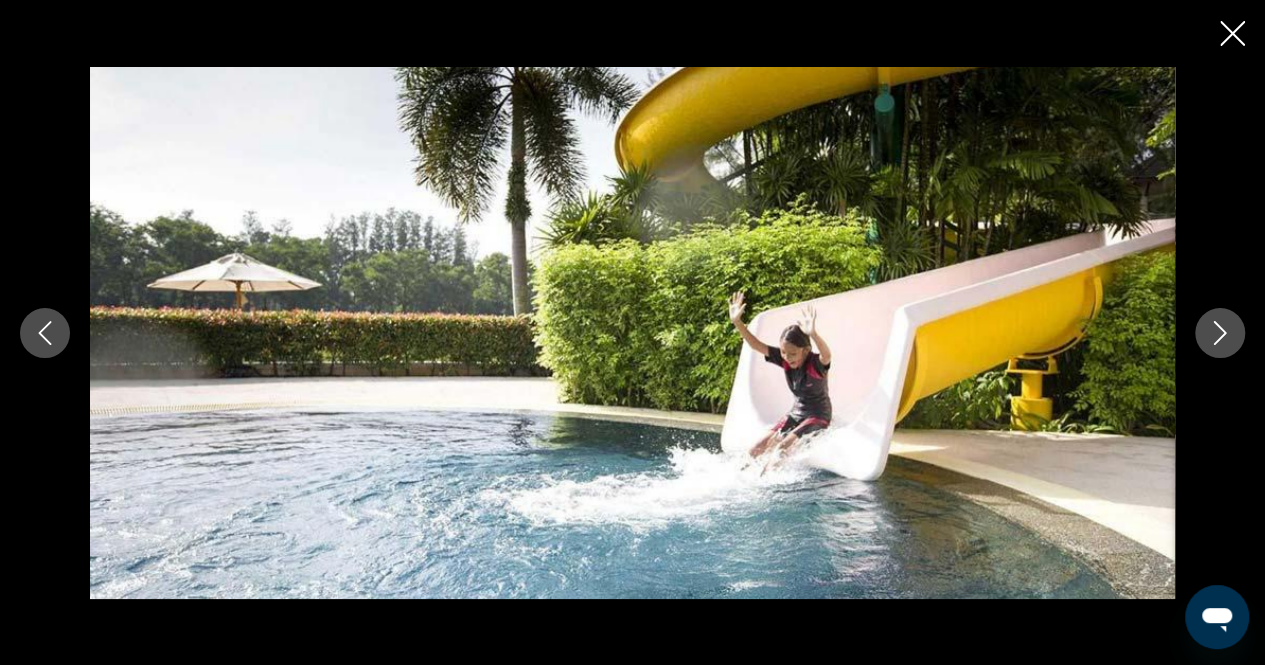 click at bounding box center [1220, 333] 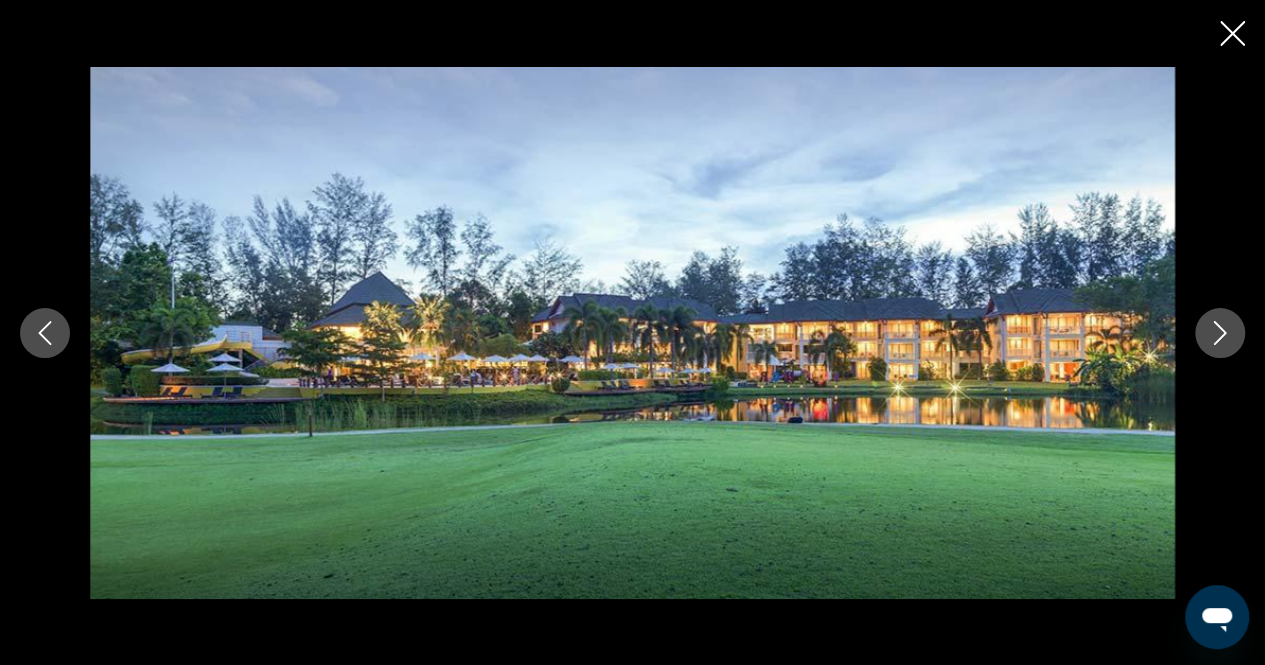 click at bounding box center [1220, 333] 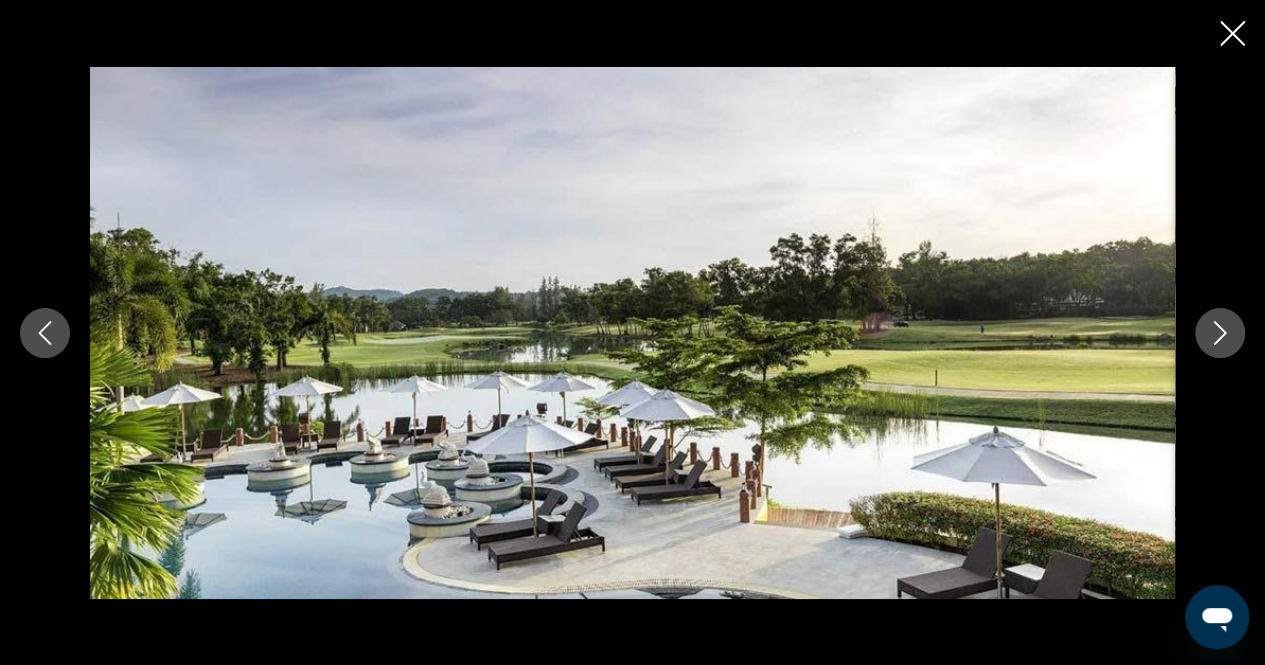 click at bounding box center (1220, 333) 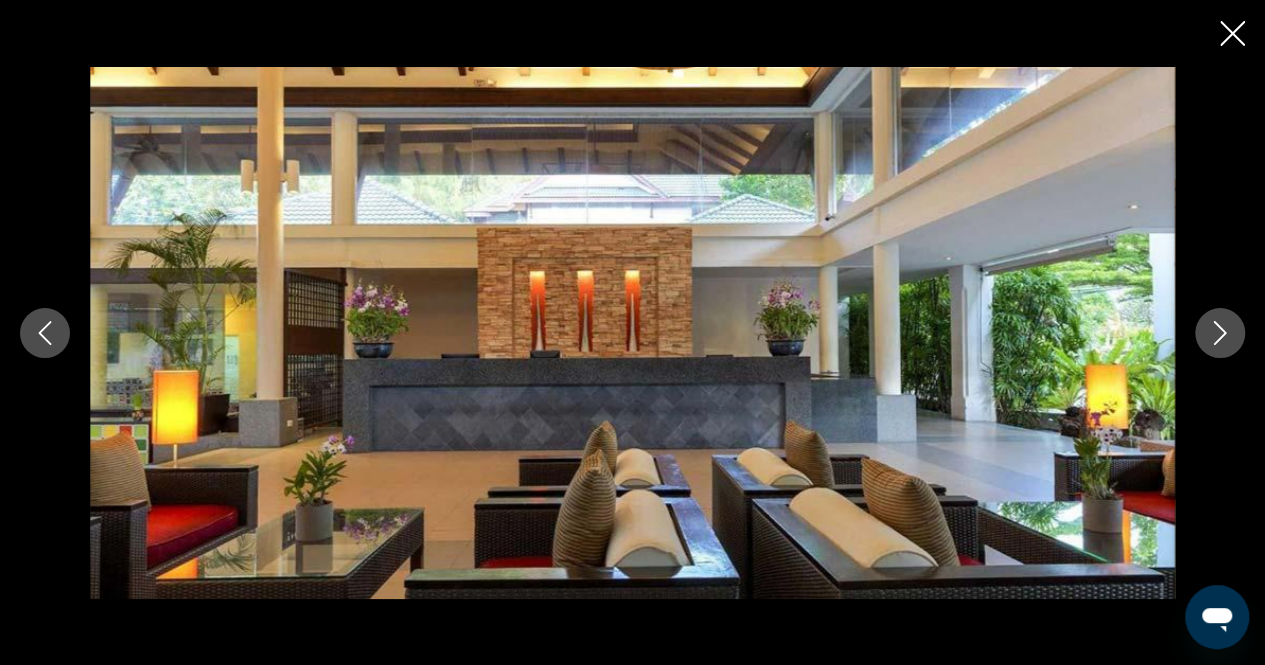 click at bounding box center (1220, 333) 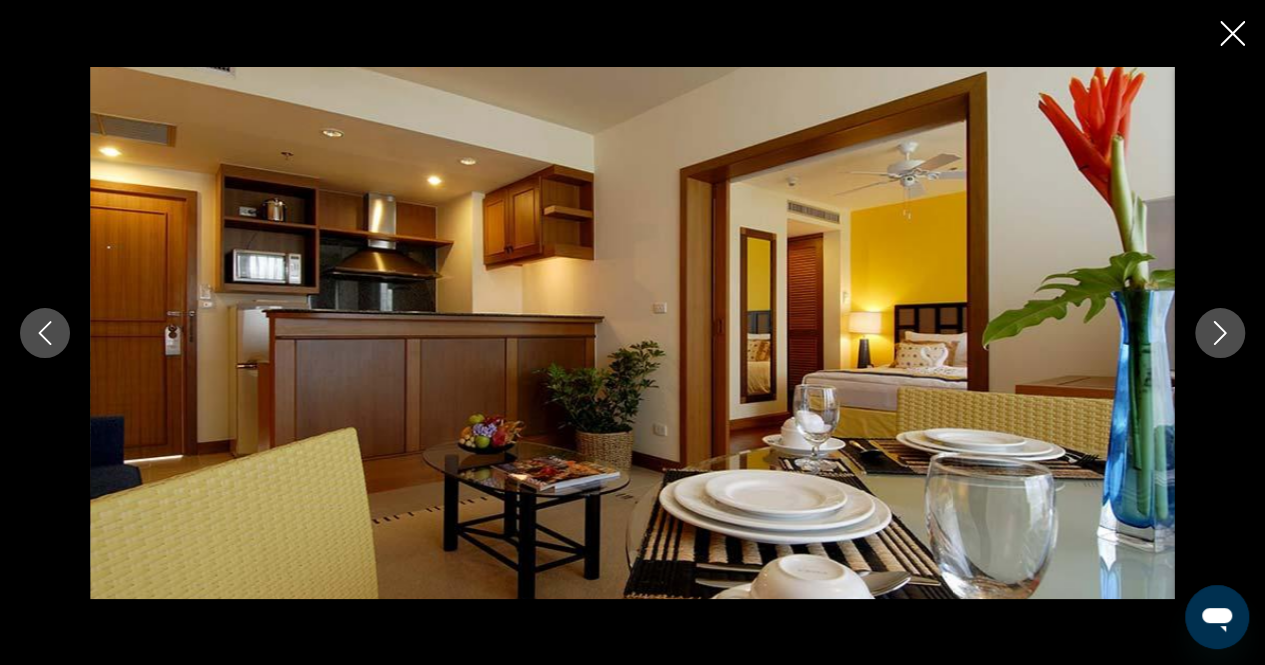 click at bounding box center [1220, 333] 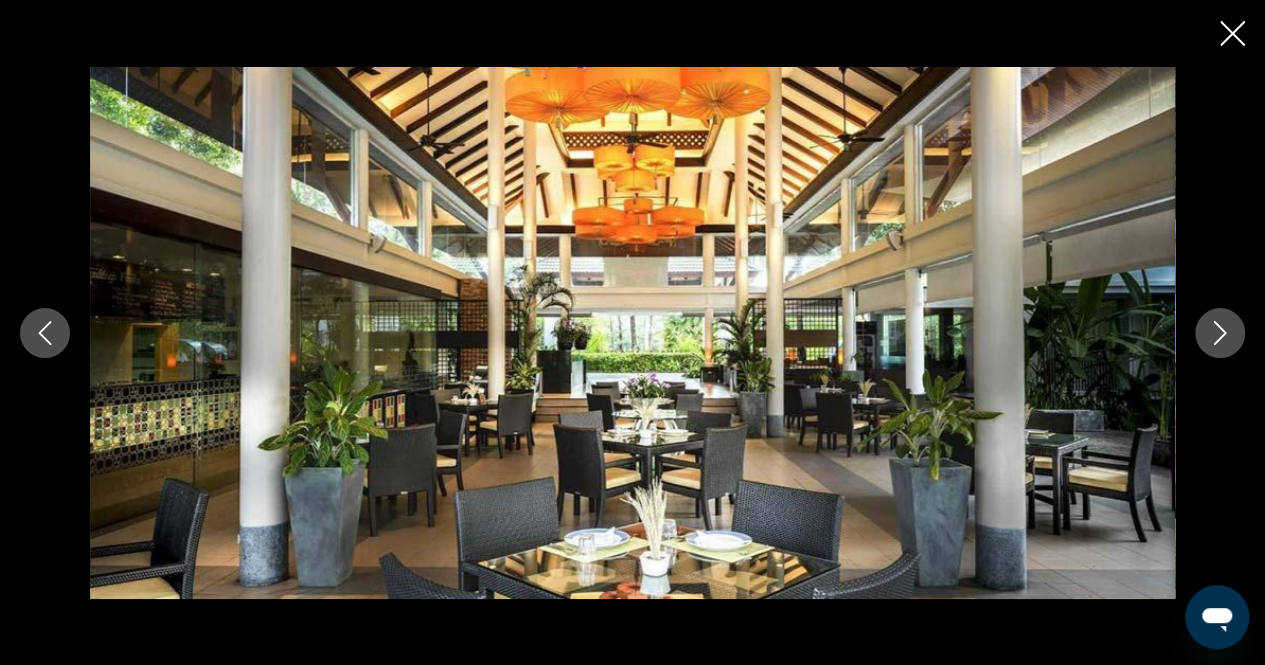 click at bounding box center (1220, 333) 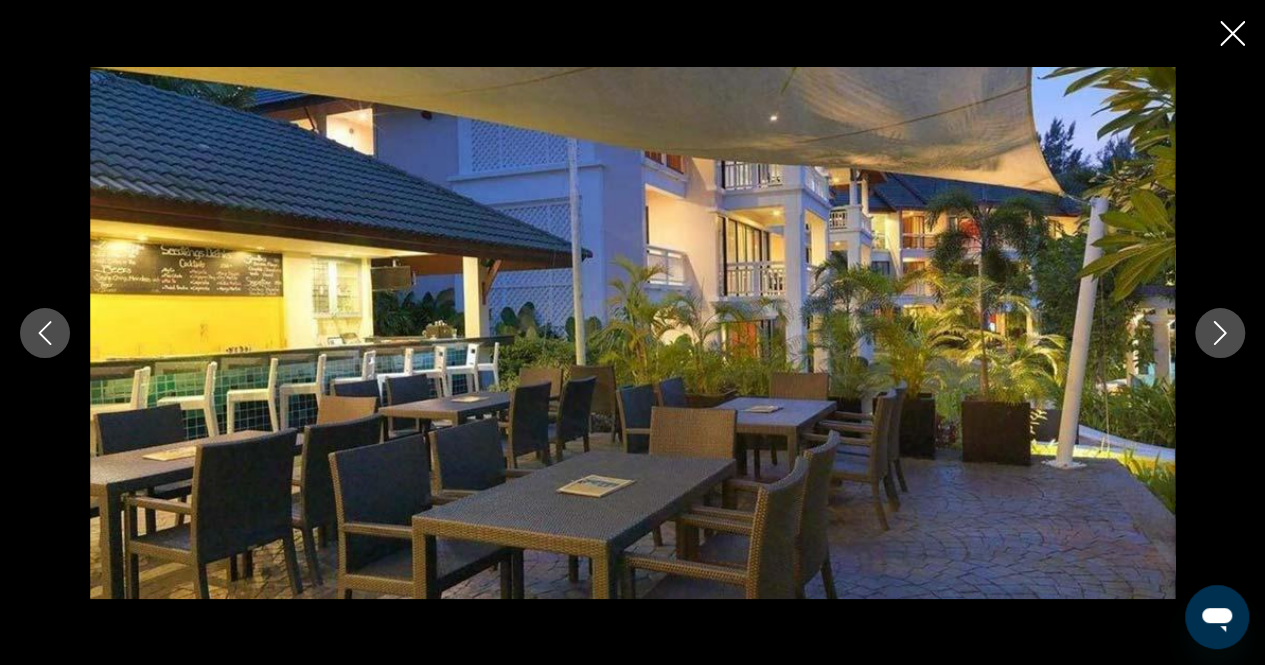click at bounding box center (1220, 333) 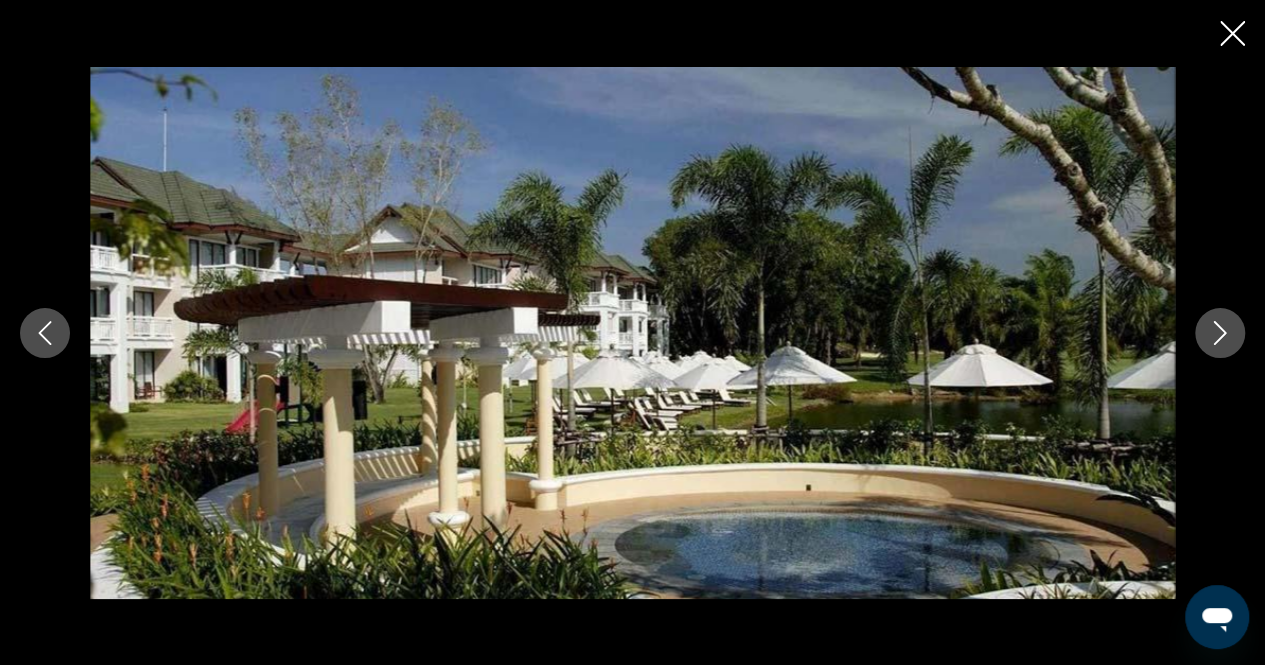 click at bounding box center (1220, 333) 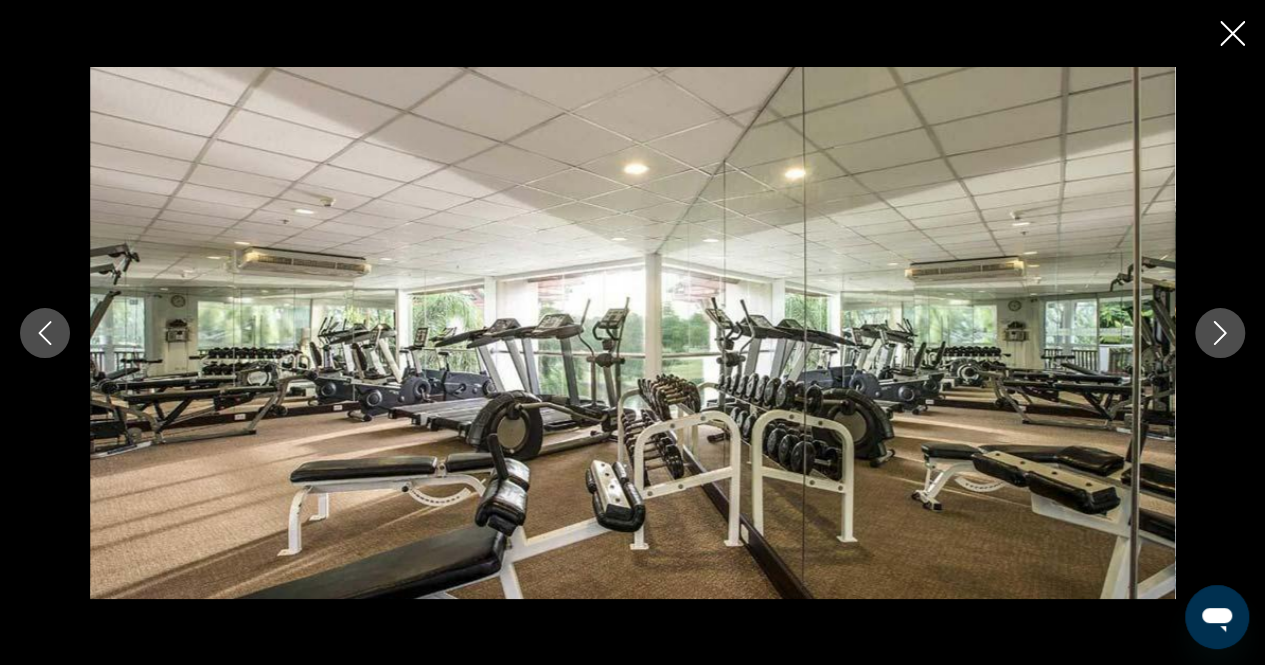 click at bounding box center (1220, 333) 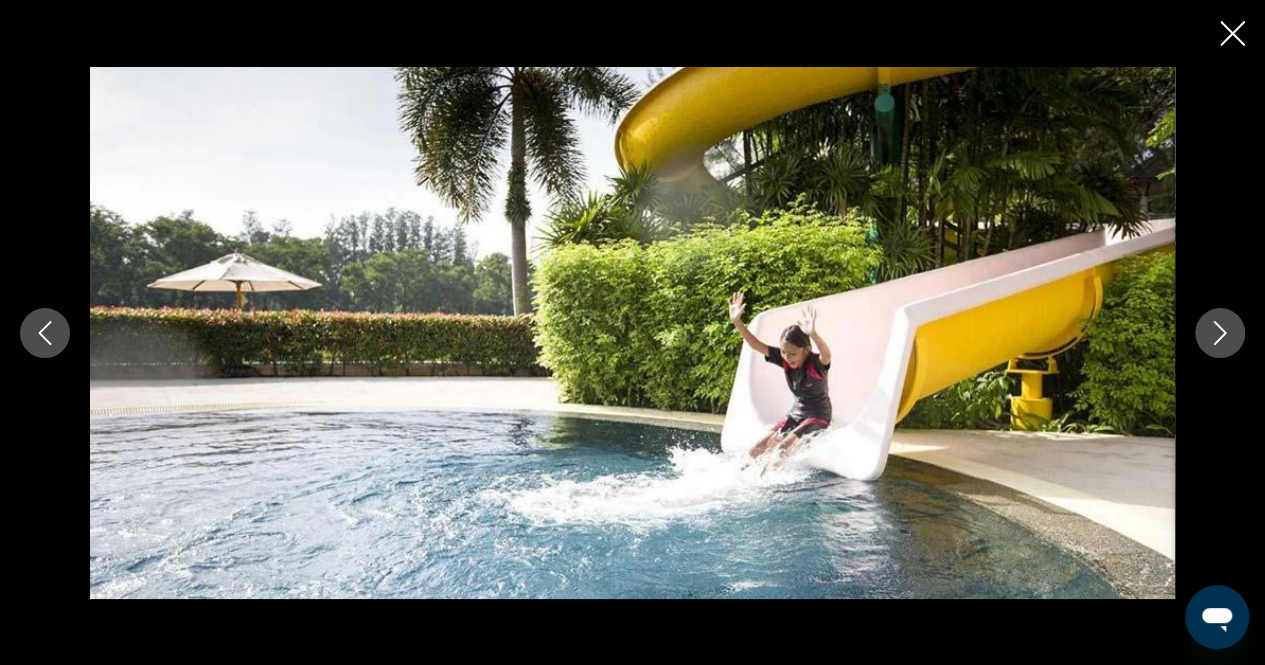 click at bounding box center [1220, 333] 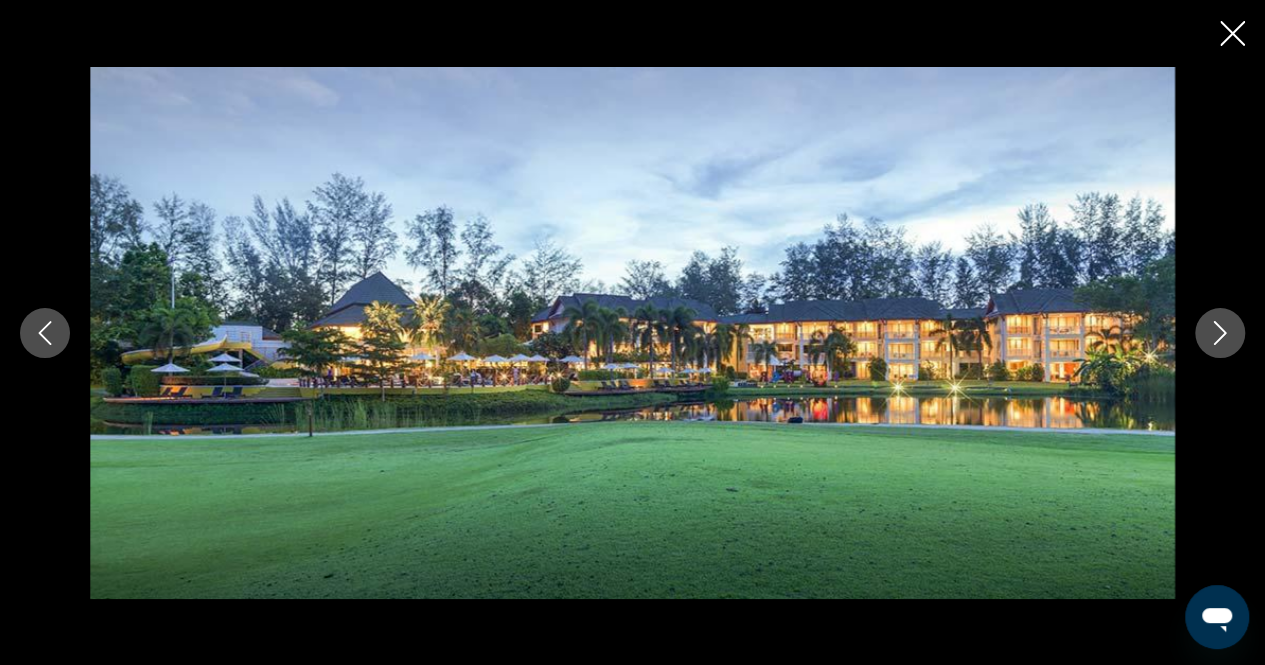 click at bounding box center (1220, 333) 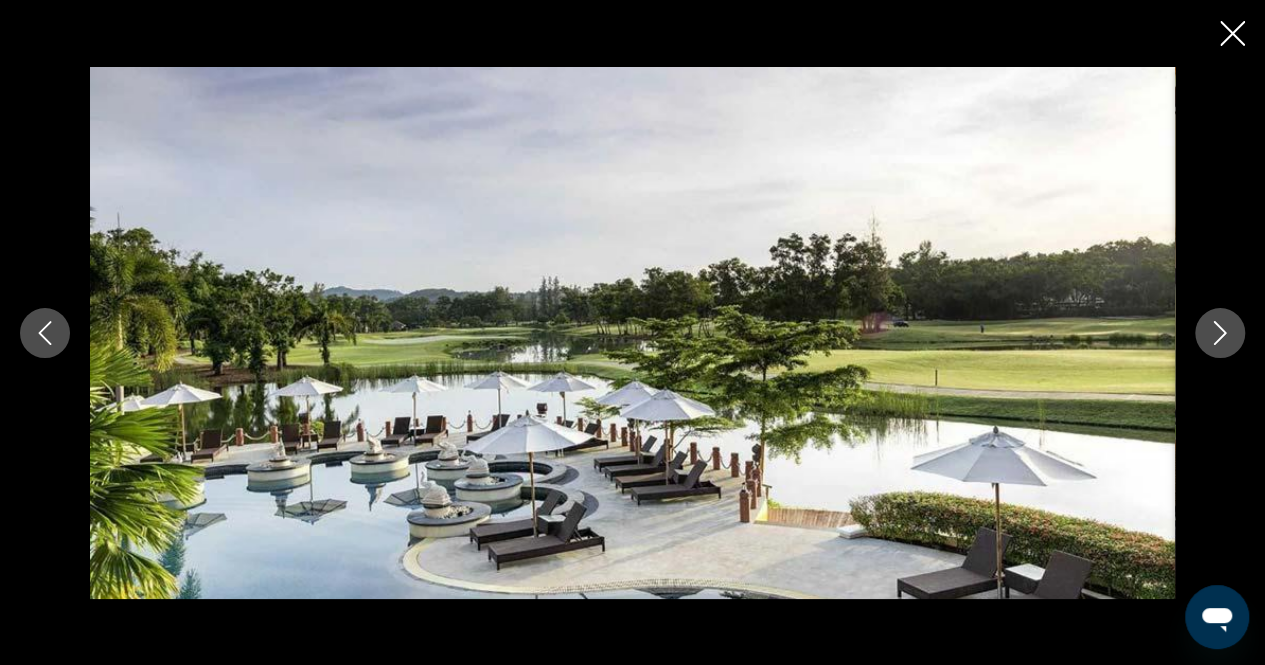click at bounding box center (1220, 333) 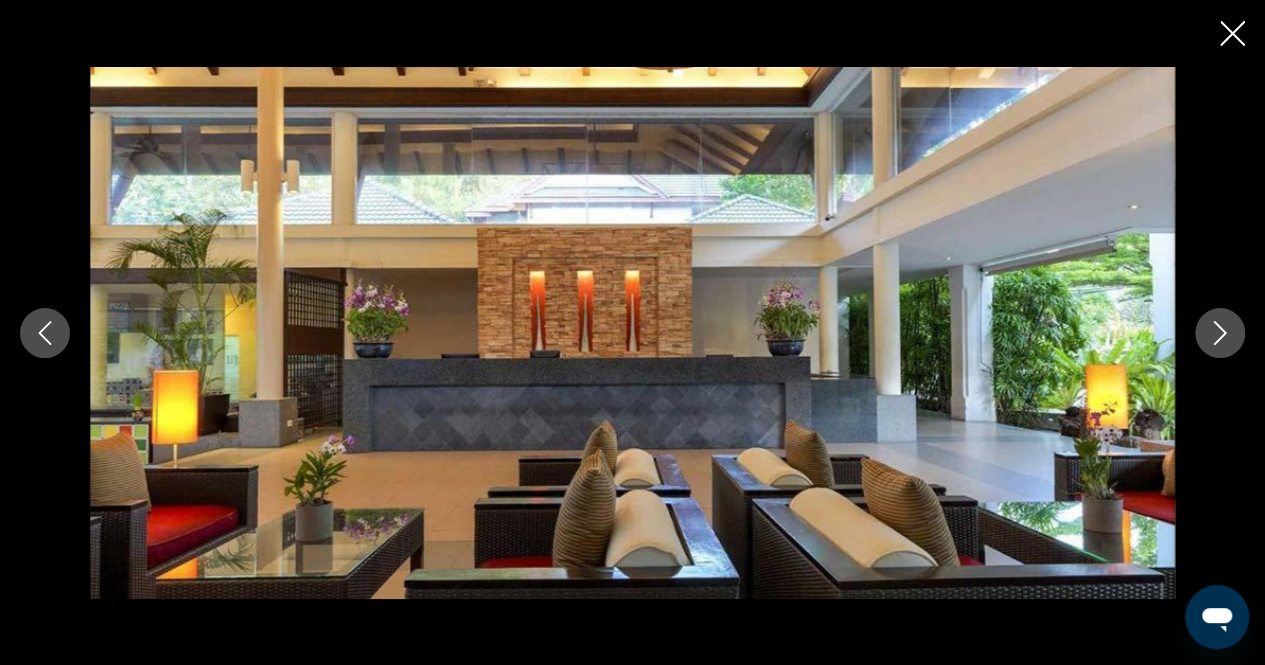 click at bounding box center [1220, 333] 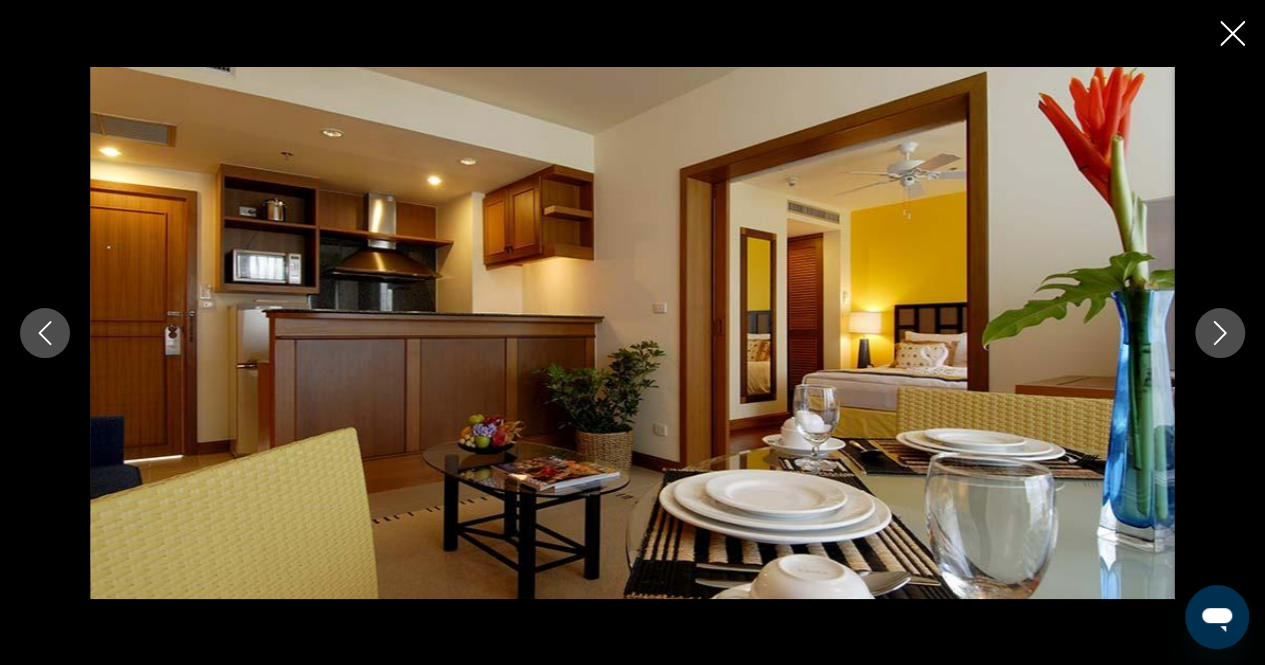 click 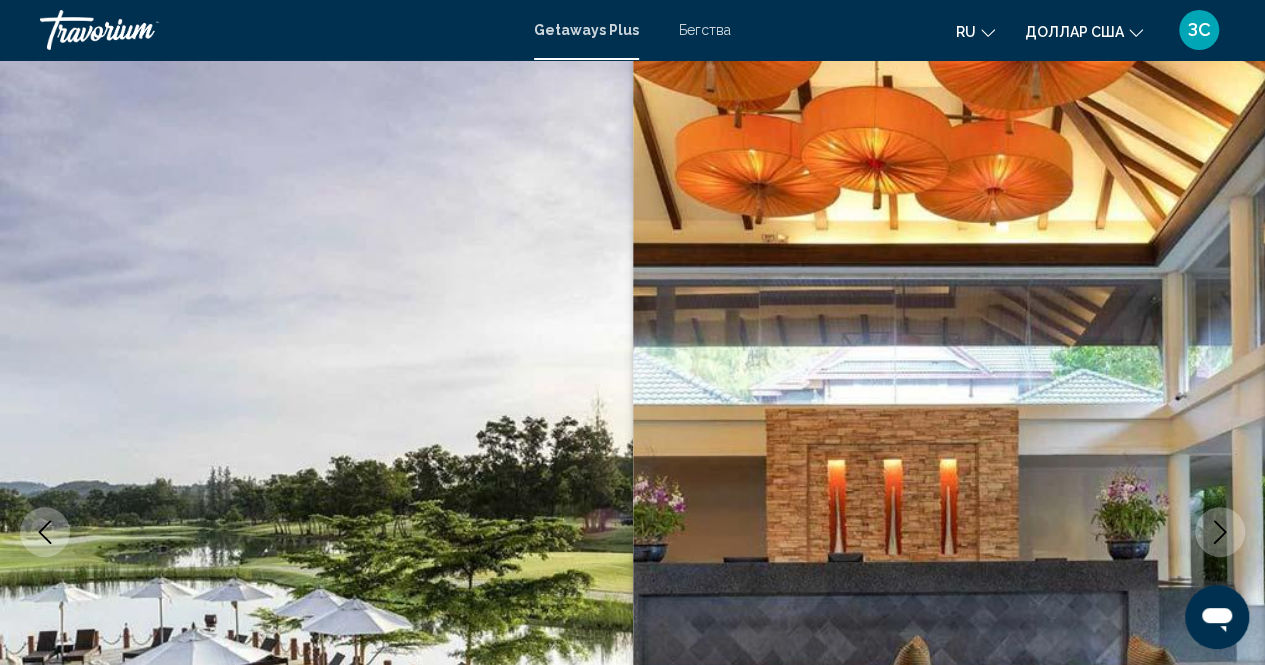 scroll, scrollTop: 0, scrollLeft: 0, axis: both 